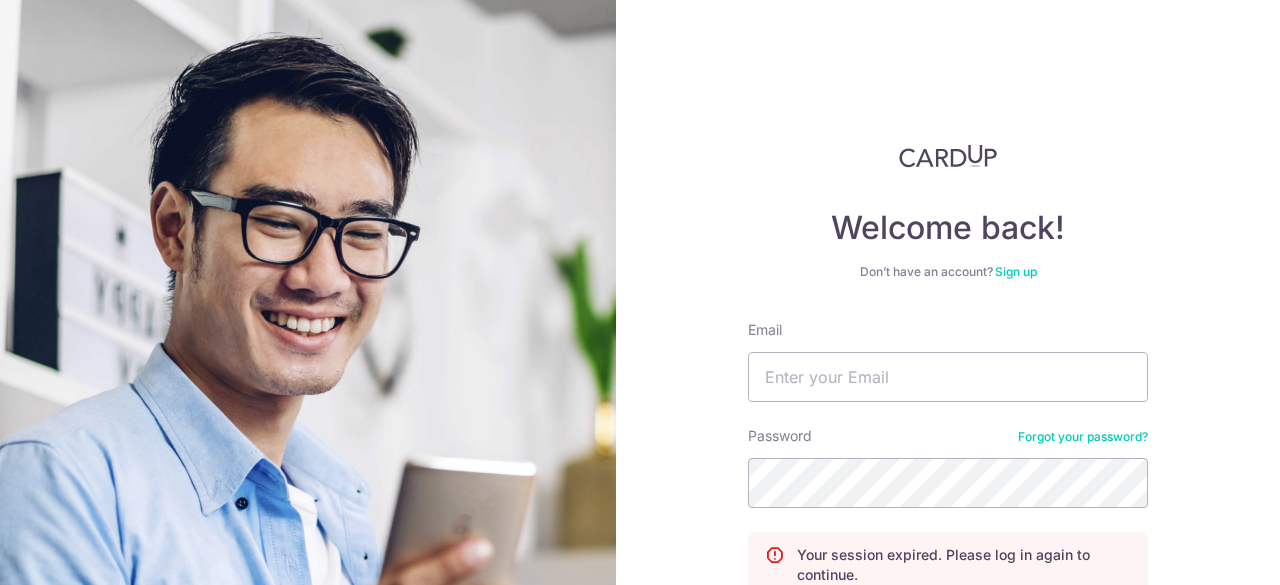 scroll, scrollTop: 0, scrollLeft: 0, axis: both 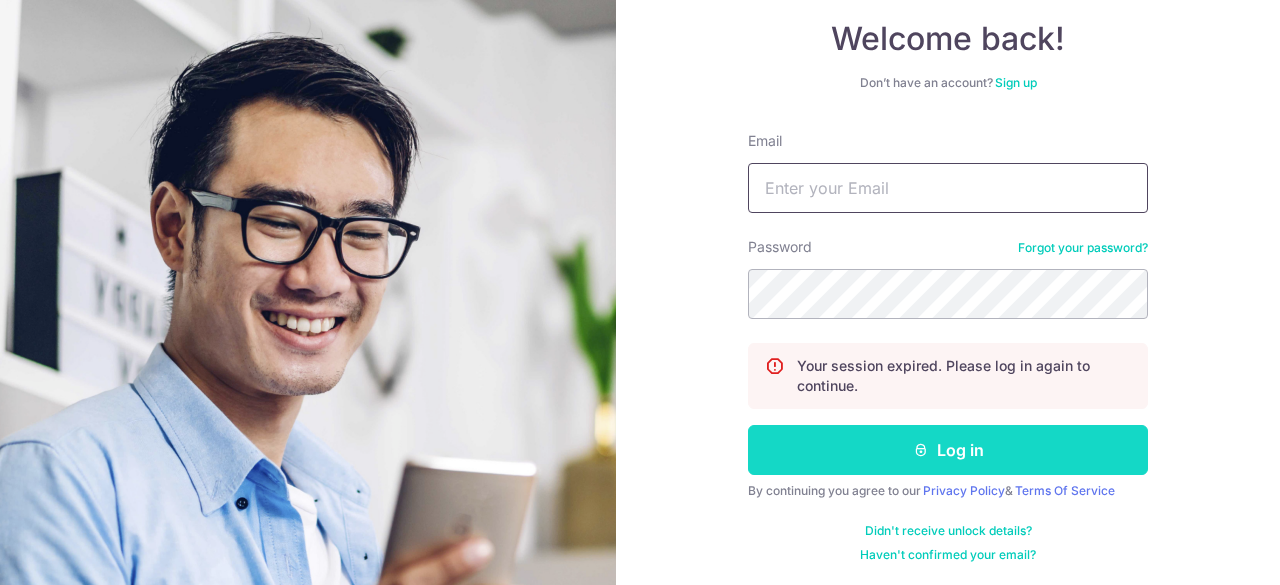 type on "teresa_tsj@hotmail.com" 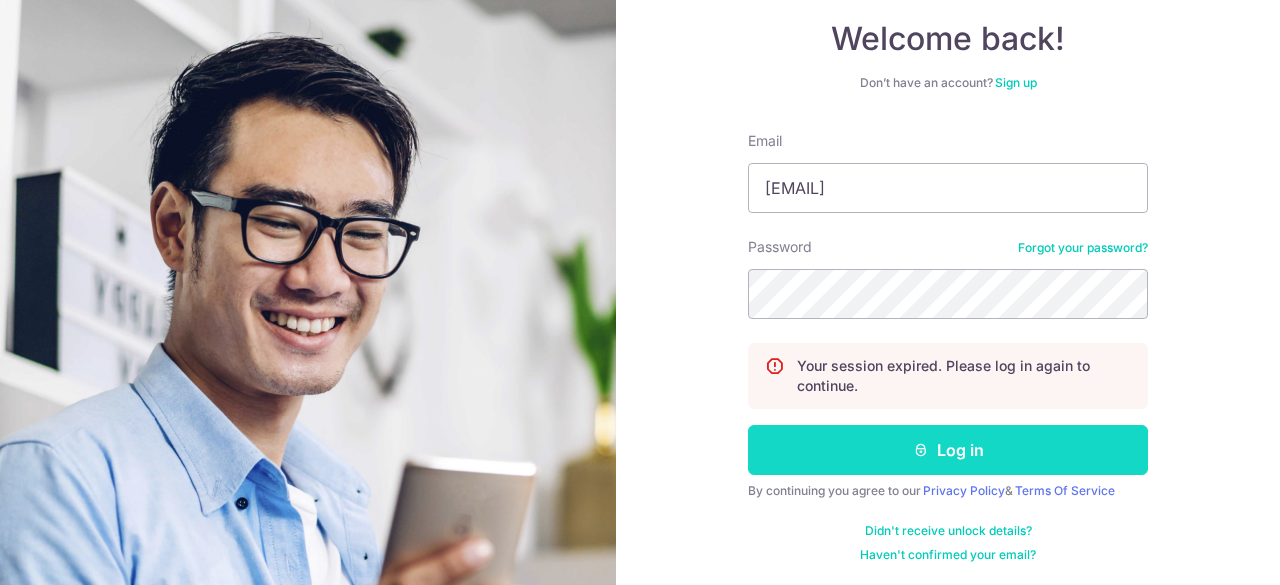 click on "Log in" at bounding box center [948, 450] 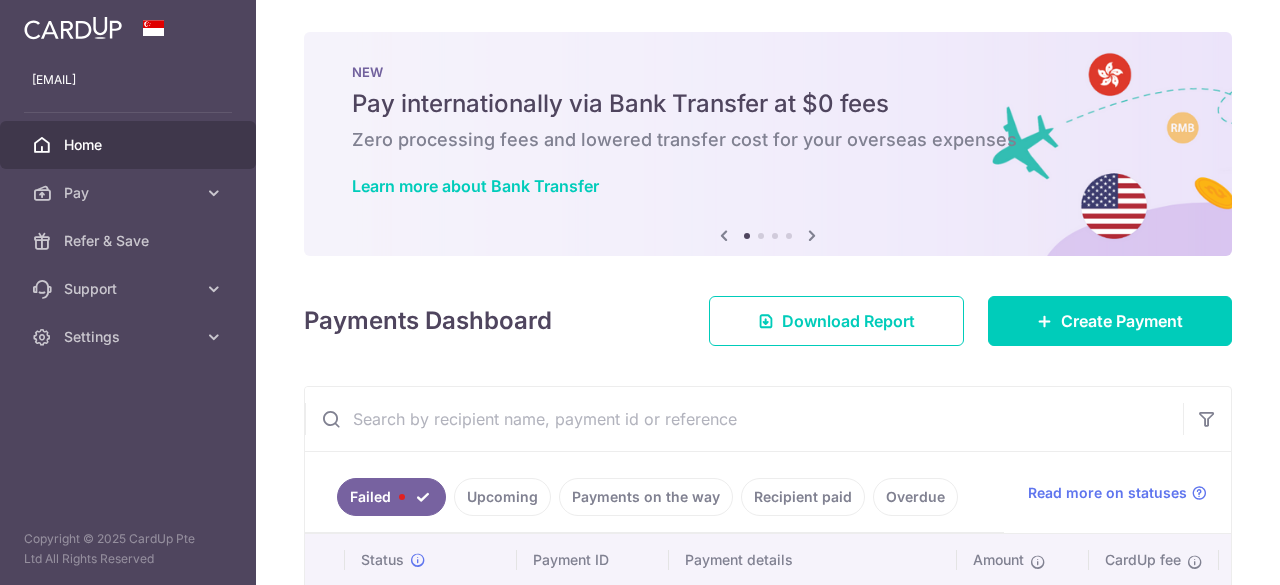scroll, scrollTop: 0, scrollLeft: 0, axis: both 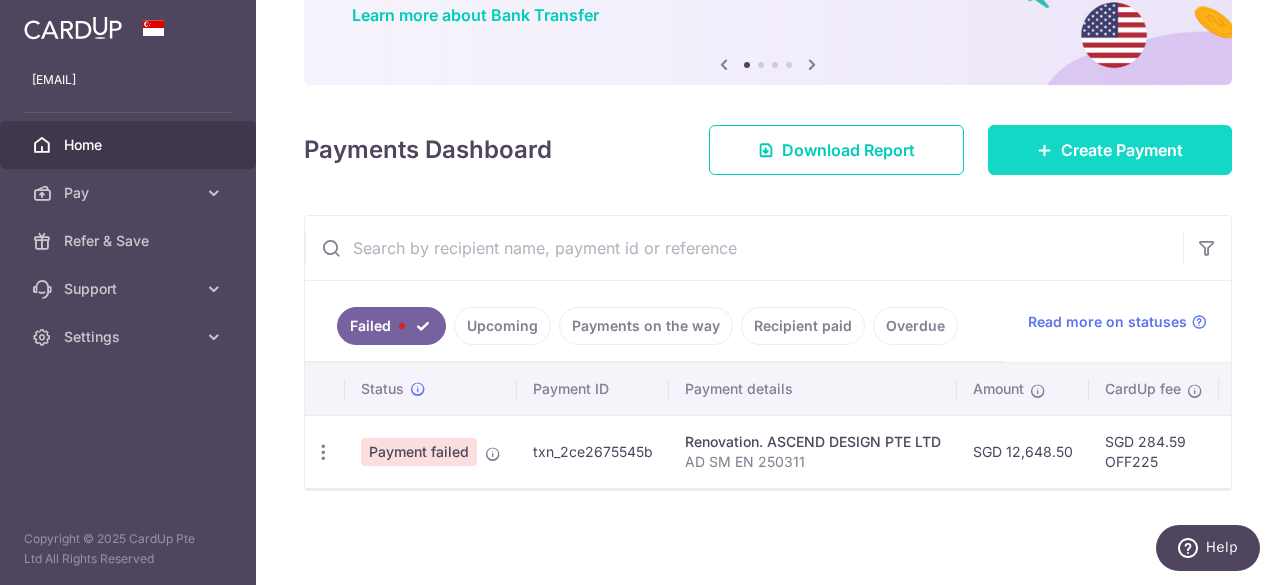 click on "Create Payment" at bounding box center (1110, 150) 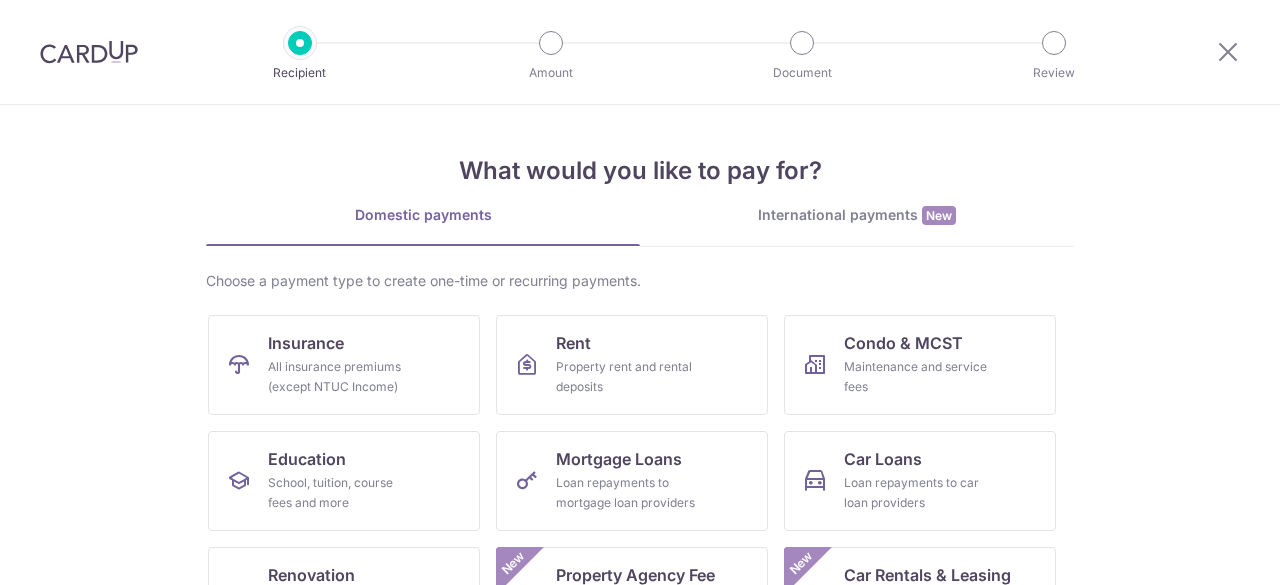 scroll, scrollTop: 0, scrollLeft: 0, axis: both 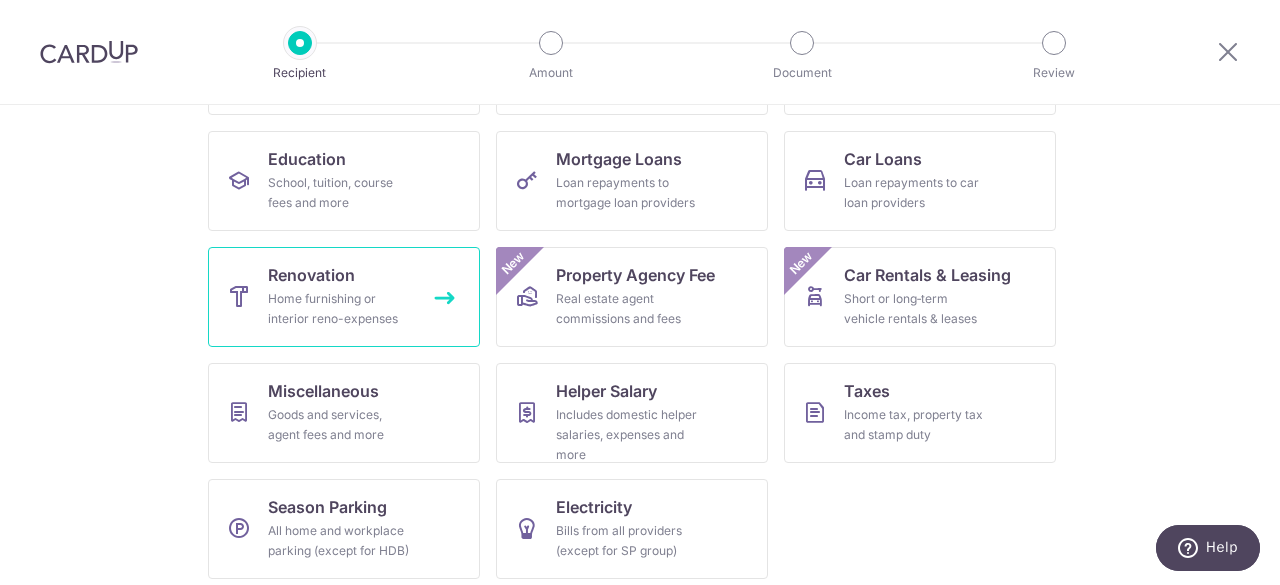 click on "Home furnishing or interior reno-expenses" at bounding box center (340, 309) 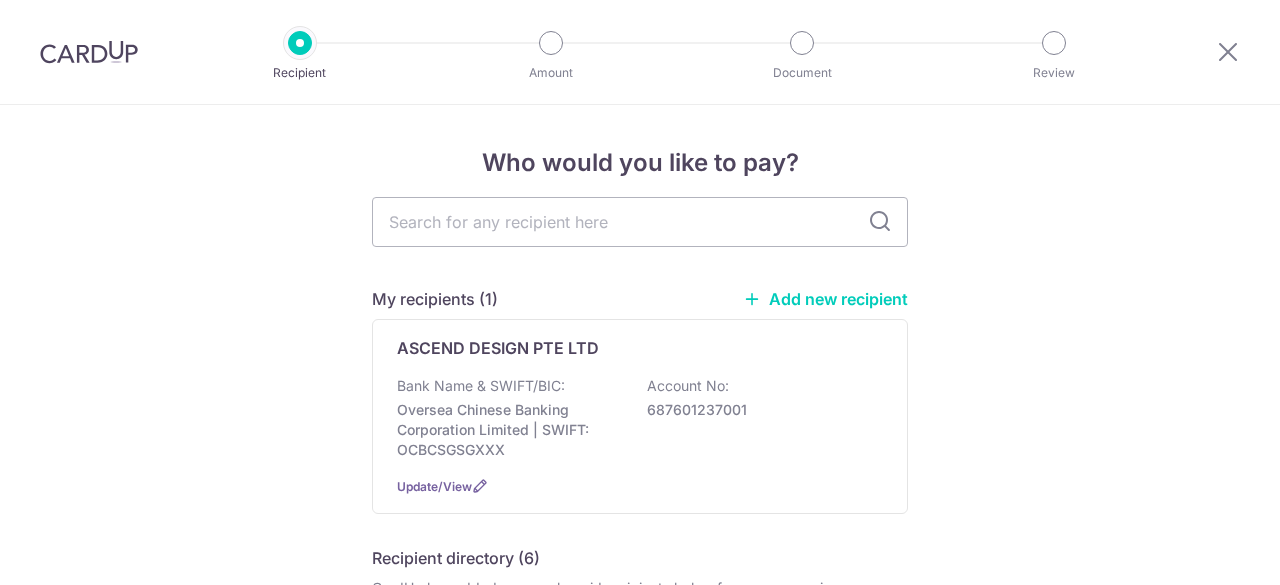 scroll, scrollTop: 0, scrollLeft: 0, axis: both 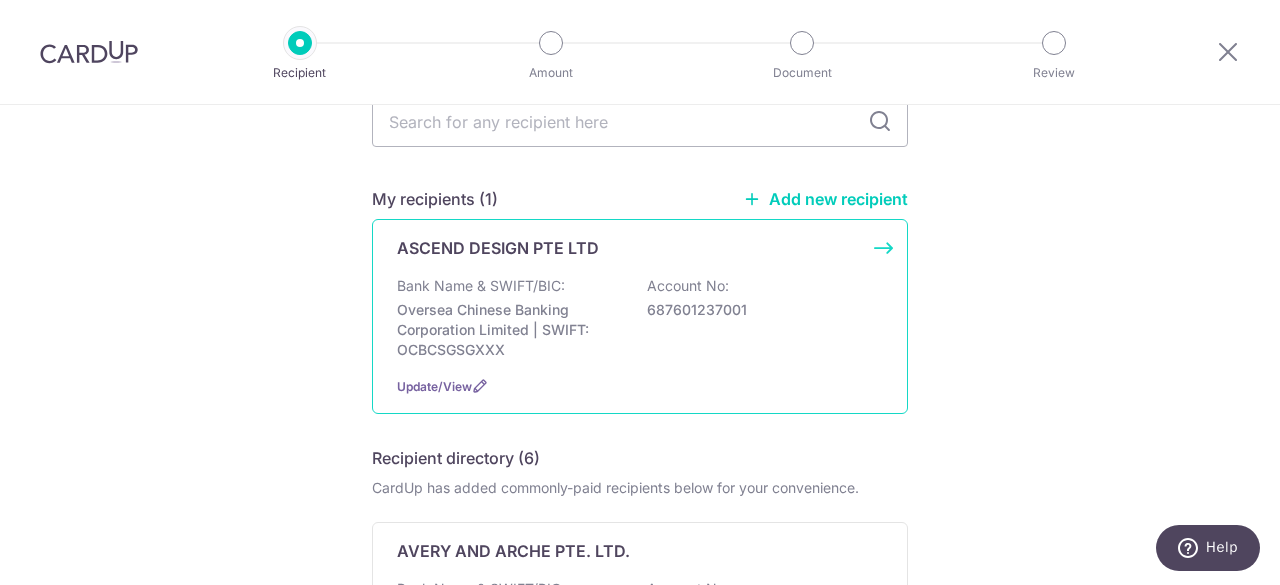click on "Oversea Chinese Banking Corporation Limited | SWIFT: OCBCSGSGXXX" at bounding box center (509, 330) 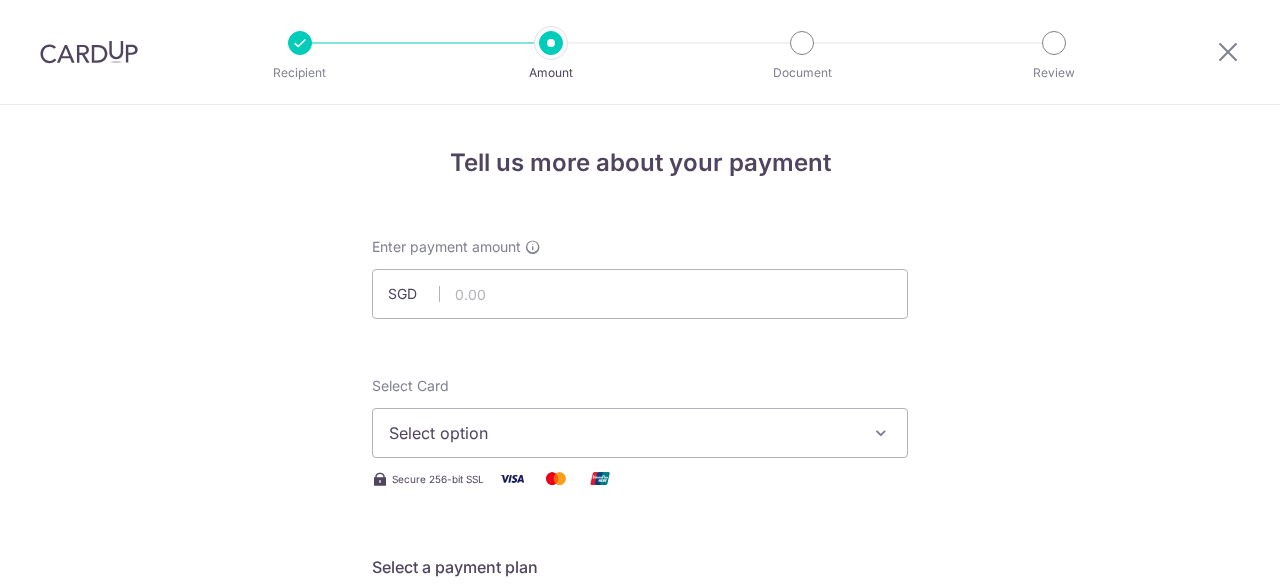 scroll, scrollTop: 0, scrollLeft: 0, axis: both 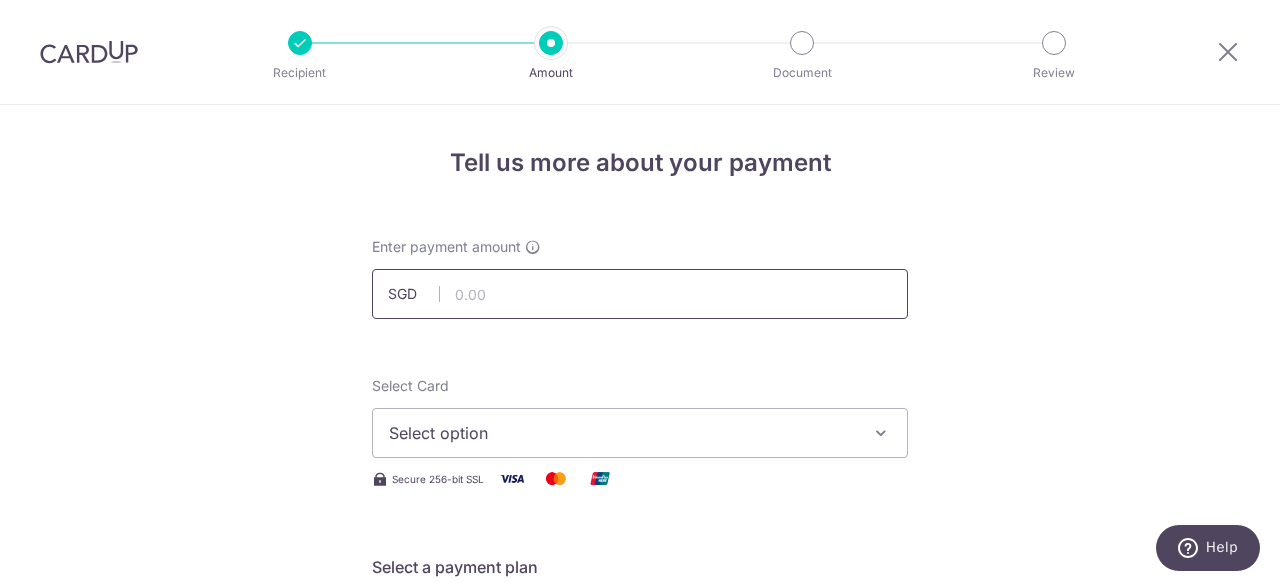 click at bounding box center (640, 294) 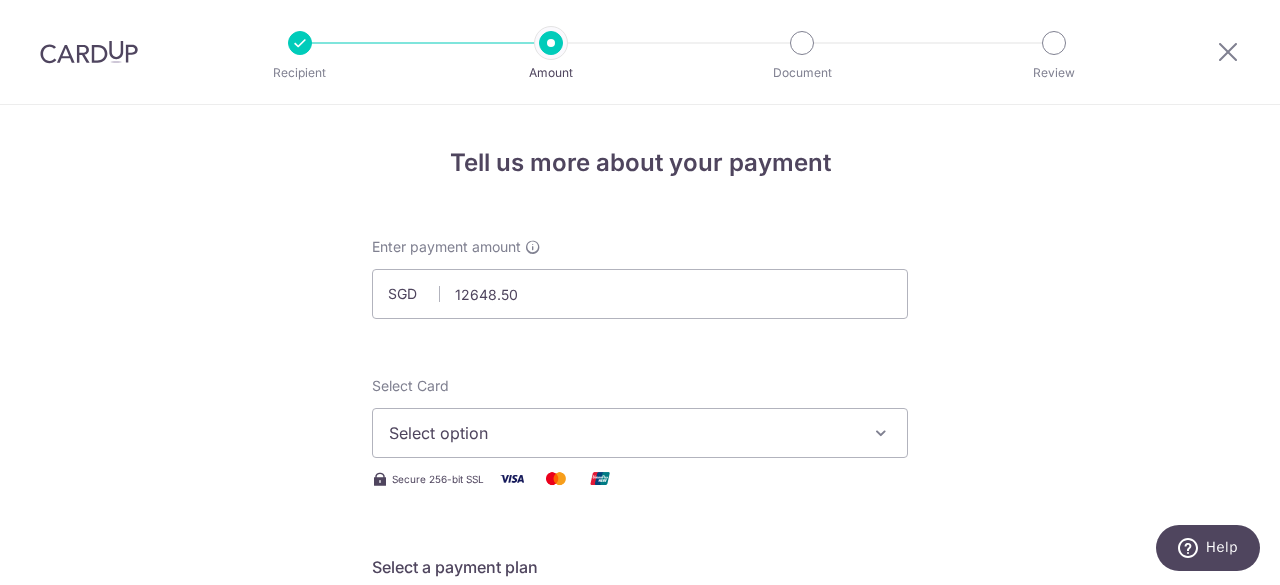 type on "12,648.50" 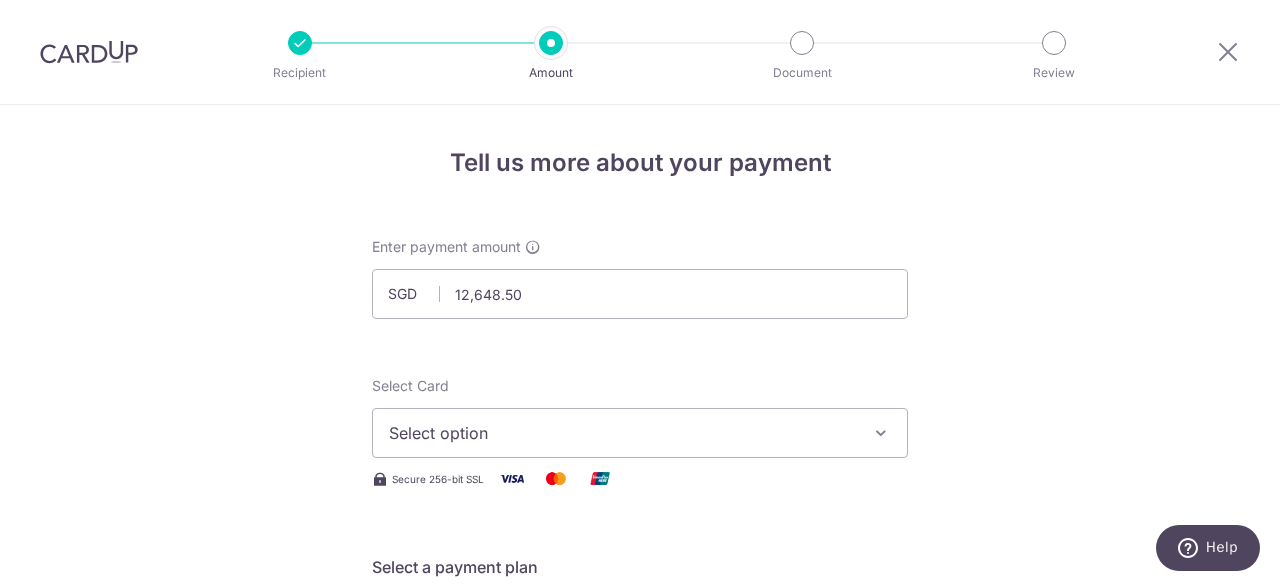 click on "Enter payment amount
SGD
[PRICE]
[PRICE]
Select Card
Select option
Add credit card
Your Cards
**** [CARD_LAST_FOUR]
Secure 256-bit SSL
Text
New card details
Card
Secure 256-bit SSL" at bounding box center (640, 1095) 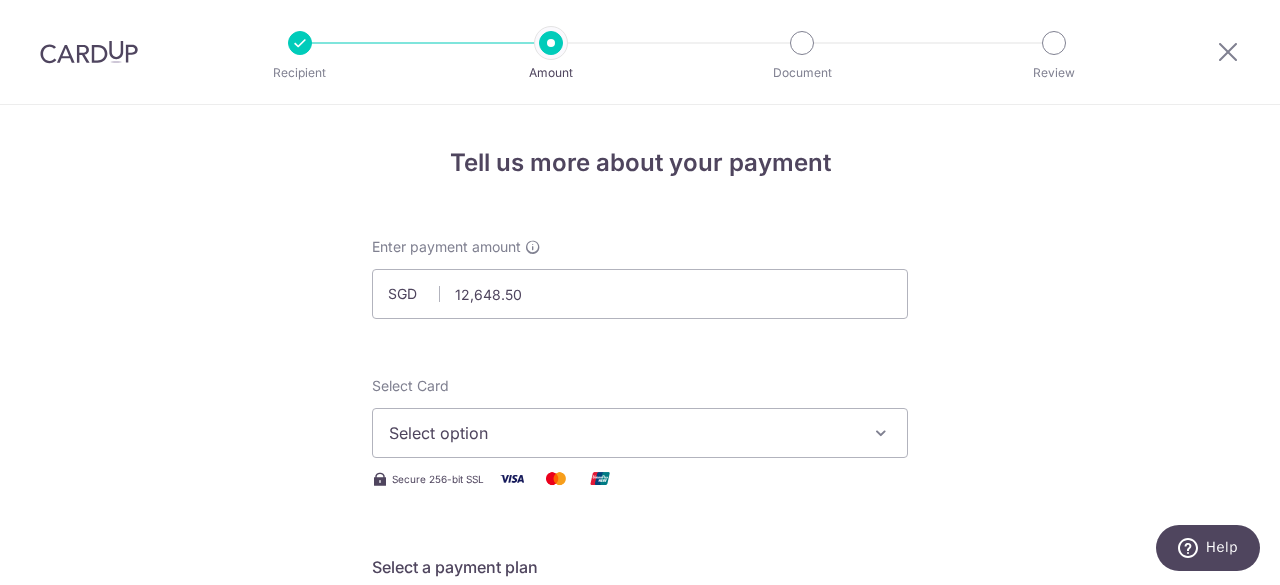 click on "Select option" at bounding box center [640, 433] 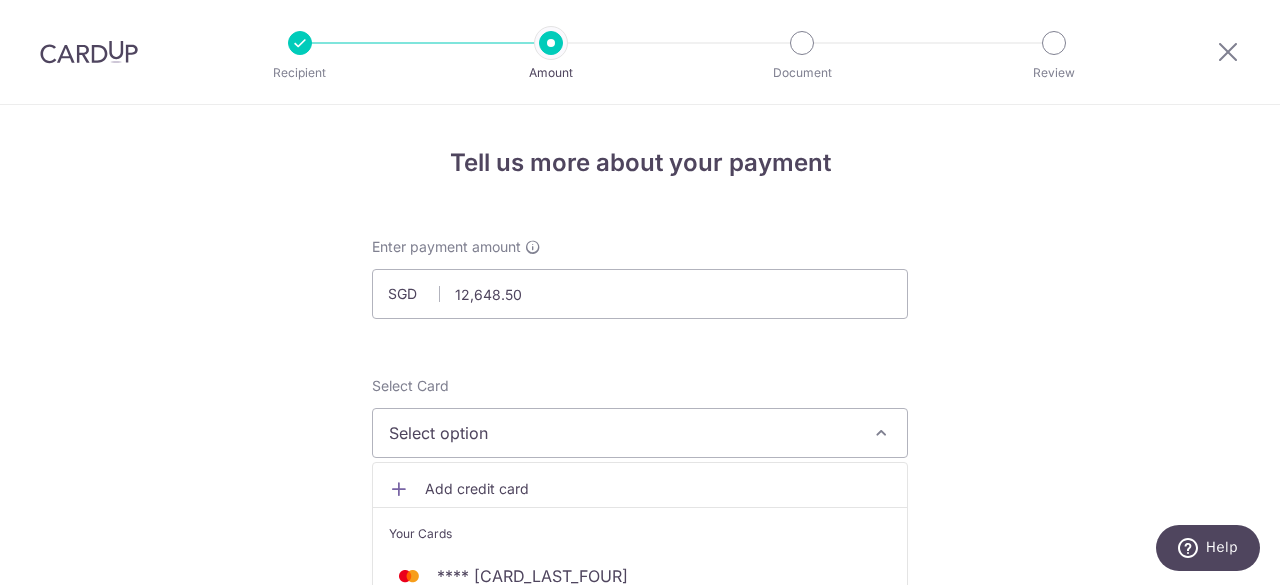 scroll, scrollTop: 100, scrollLeft: 0, axis: vertical 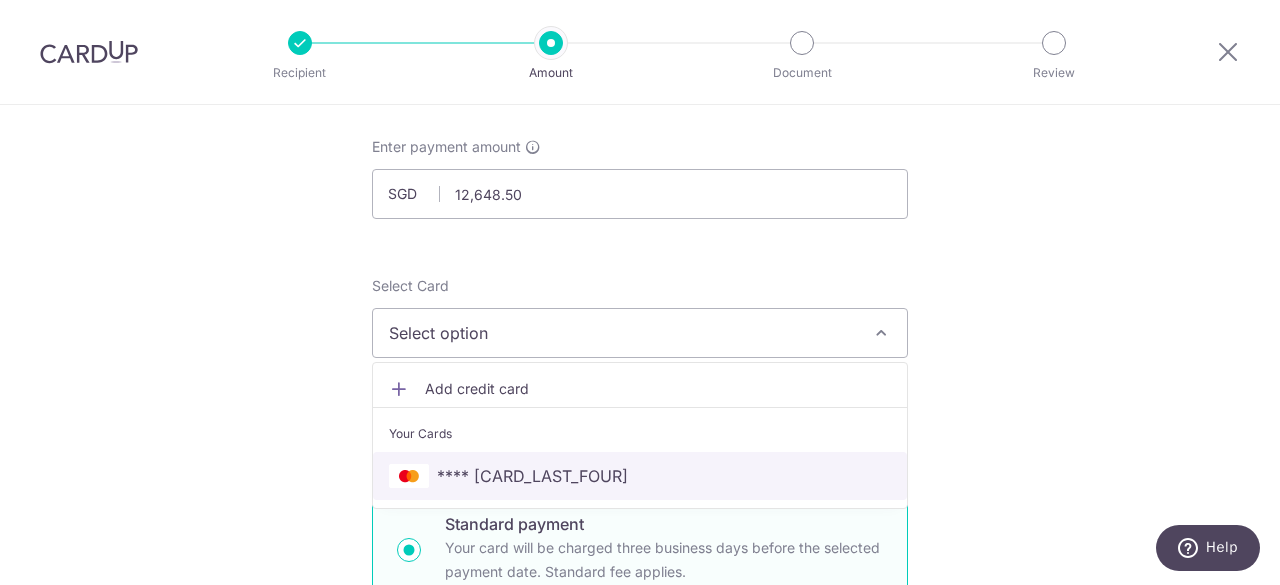 click on "**** [LAST_FOUR]" at bounding box center [532, 476] 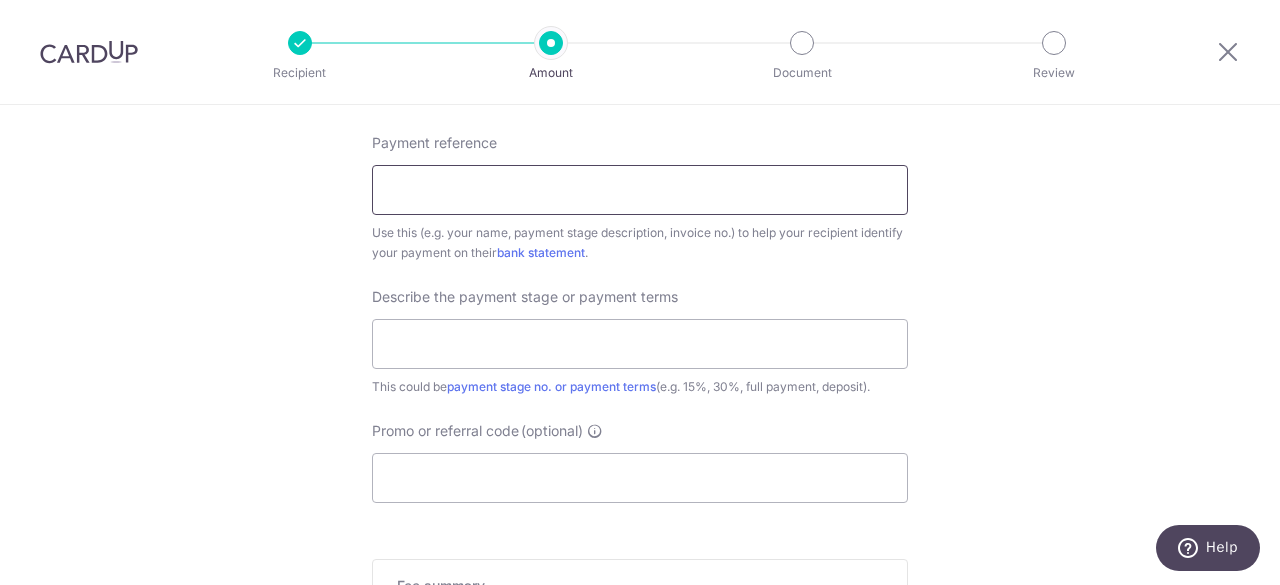 scroll, scrollTop: 1100, scrollLeft: 0, axis: vertical 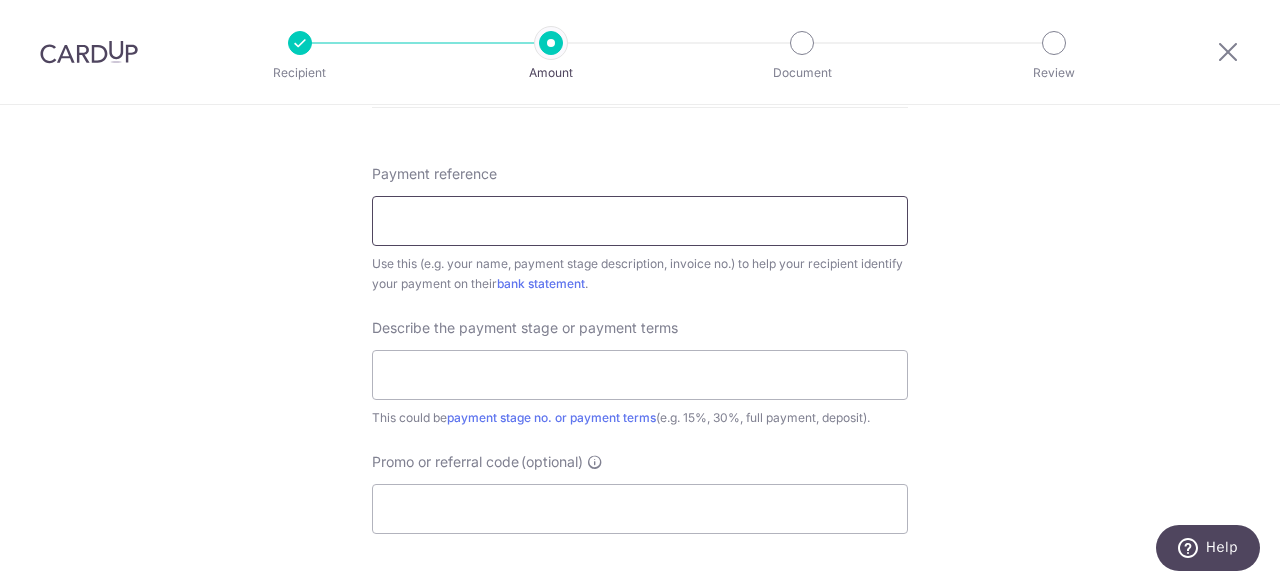 click on "Payment reference" at bounding box center [640, 221] 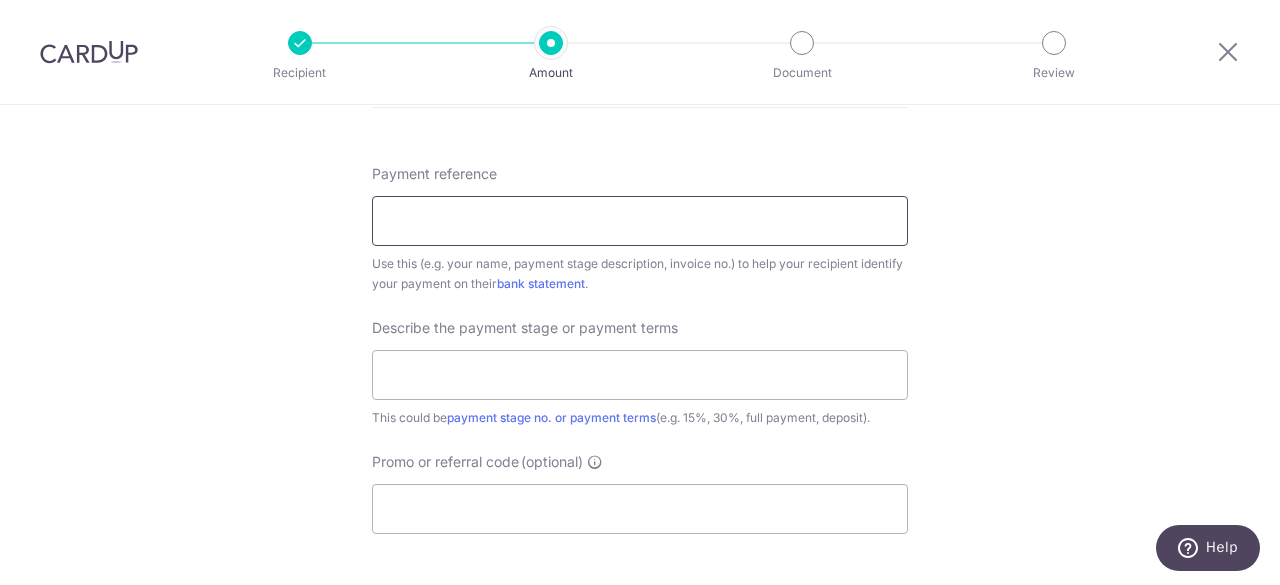 type on "AD SM EN 250311" 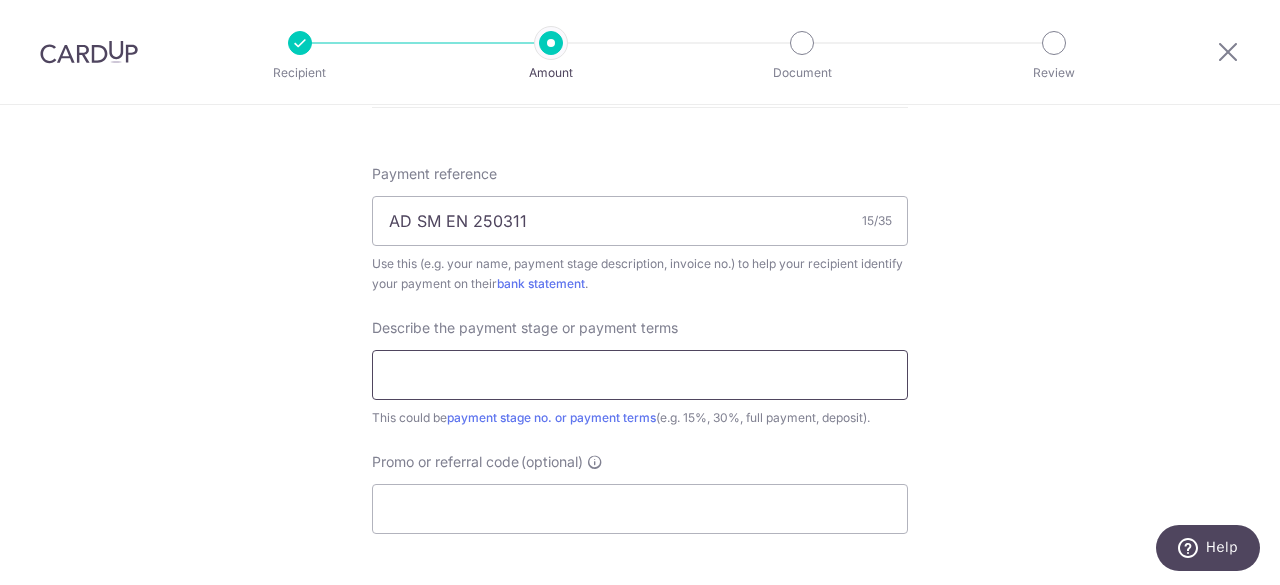 click at bounding box center [640, 375] 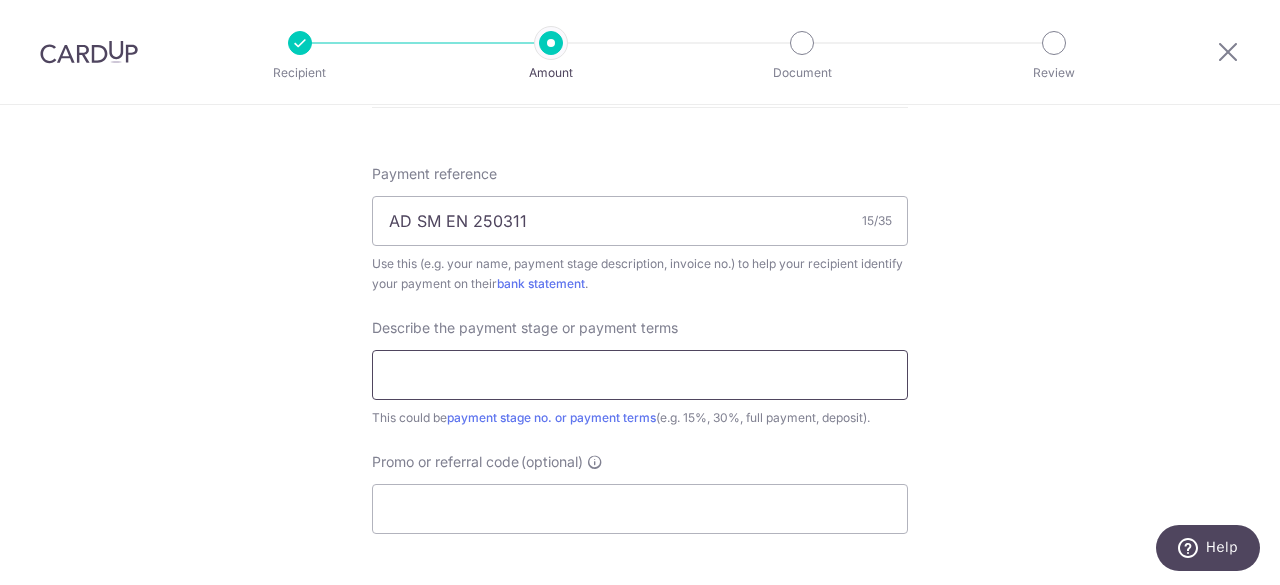 type on "down payment stage 2 - 20%" 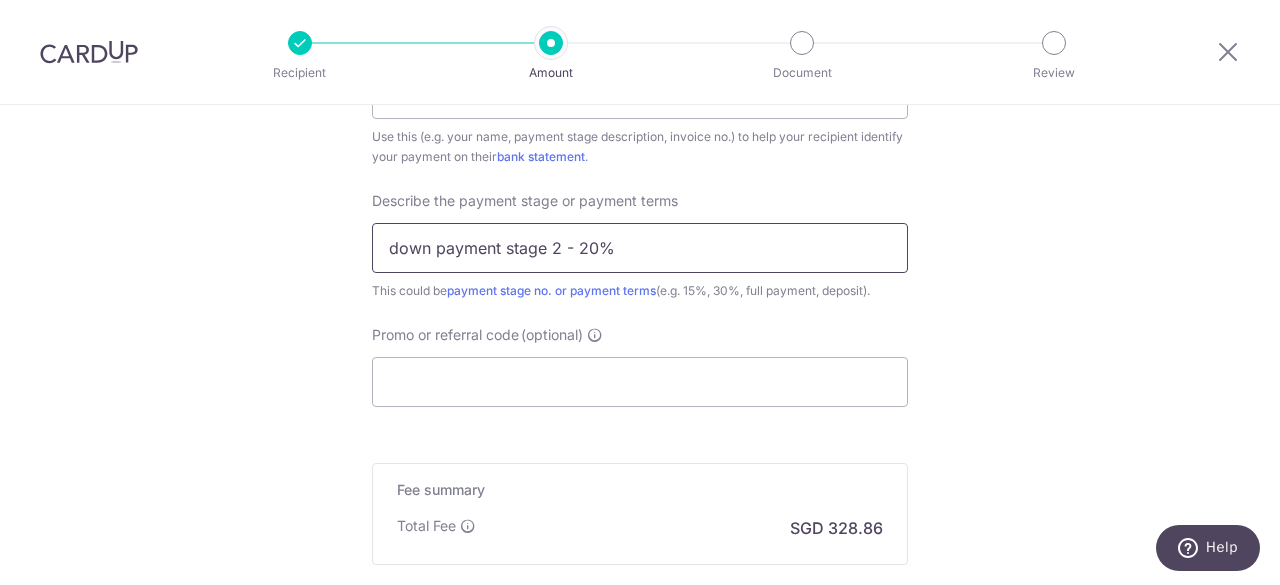scroll, scrollTop: 1300, scrollLeft: 0, axis: vertical 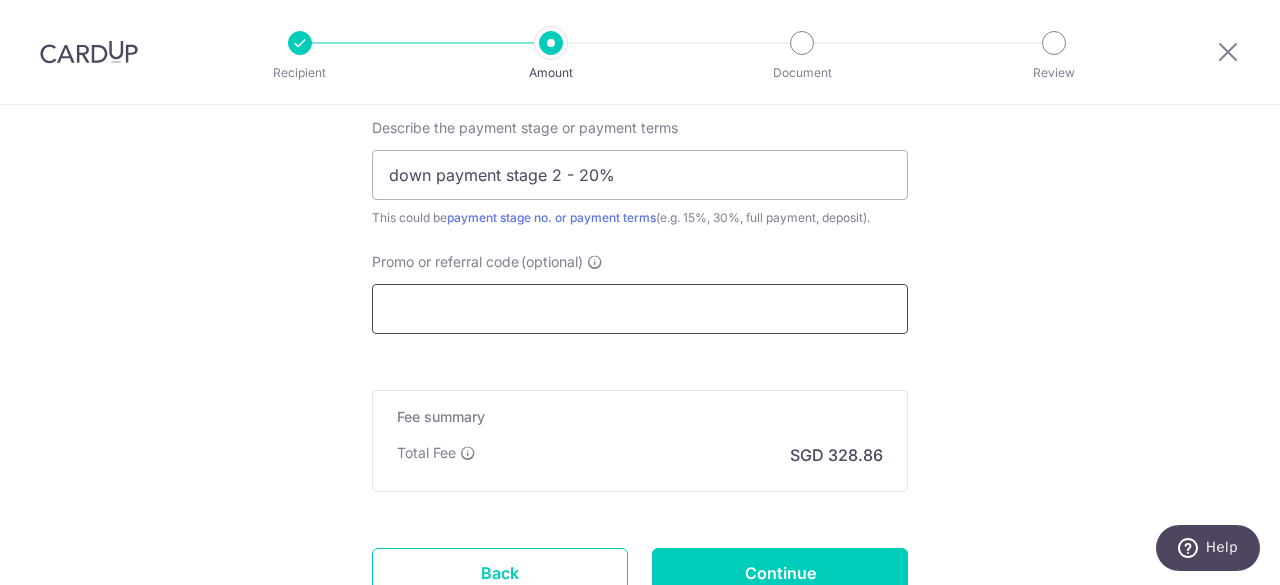 click on "Promo or referral code
(optional)" at bounding box center (640, 309) 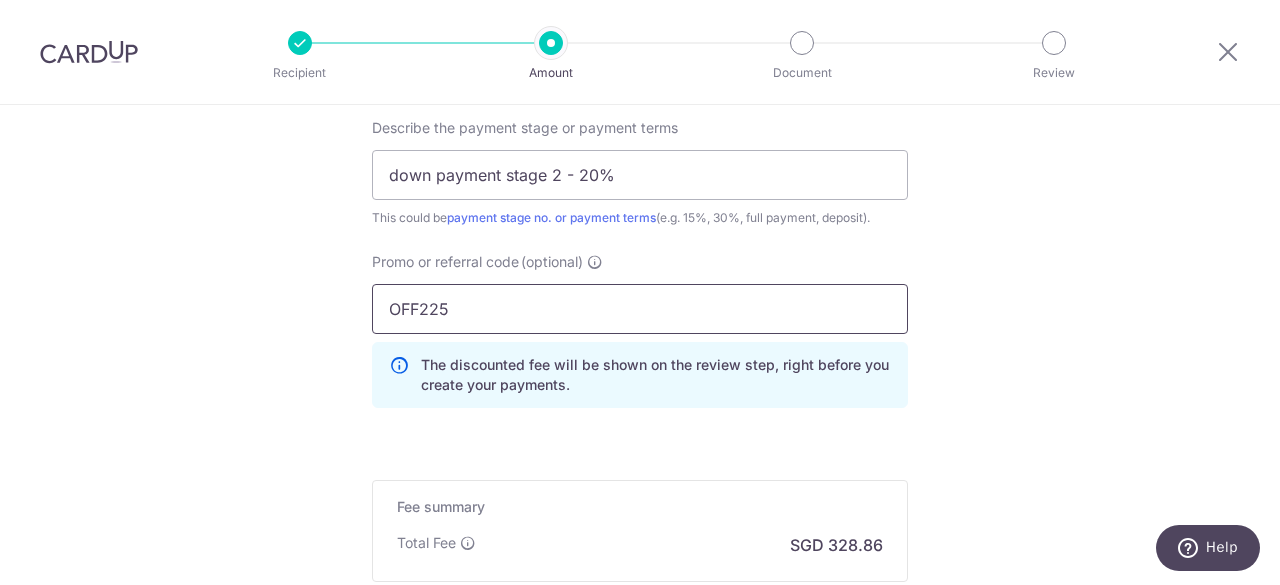 type on "OFF225" 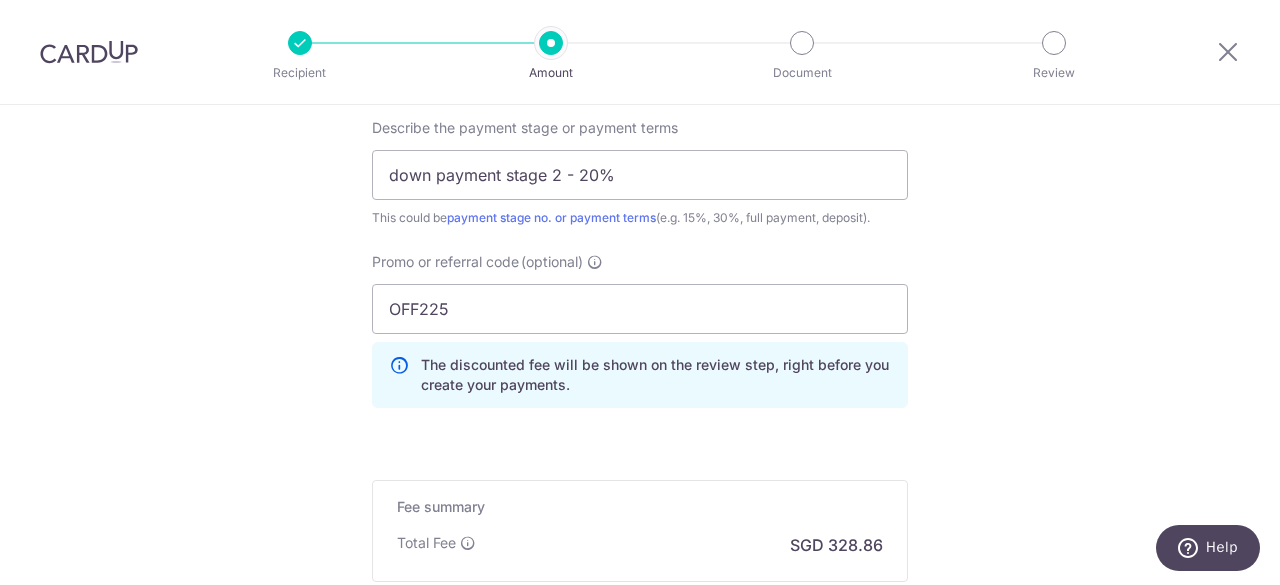 click on "SGD
12,648.50
12648.50
Select Card
**** [LAST_FOUR]
Add credit card
Your Cards
**** [LAST_FOUR]
Secure 256-bit SSL
Text
New card details
Card
Secure 256-bit SSL" at bounding box center (640, -160) 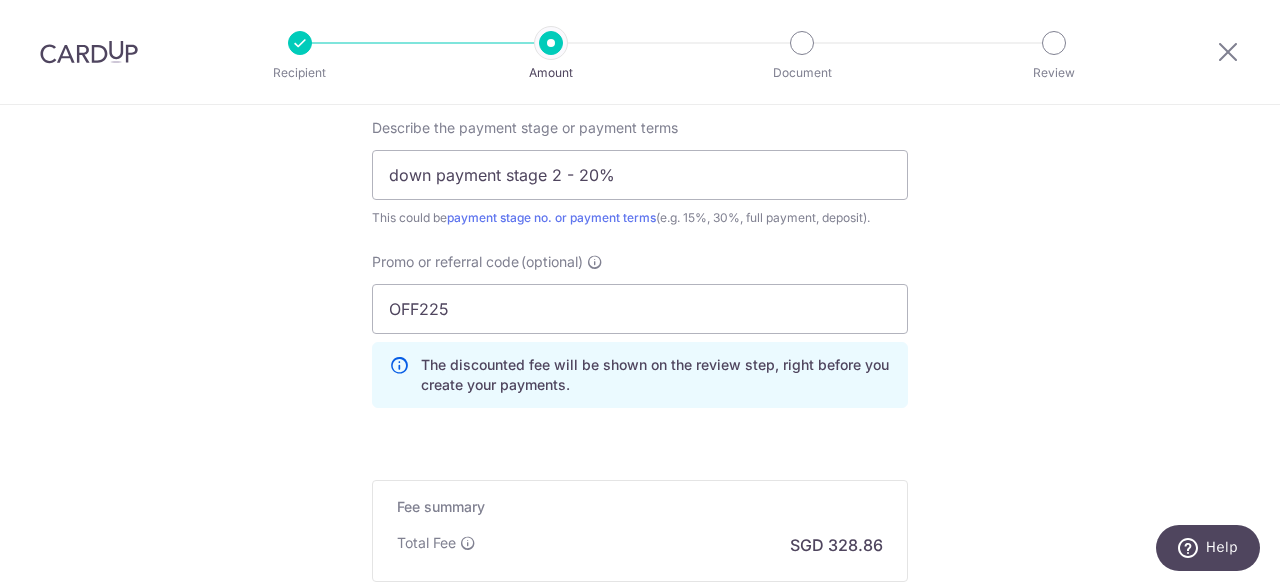 scroll, scrollTop: 1548, scrollLeft: 0, axis: vertical 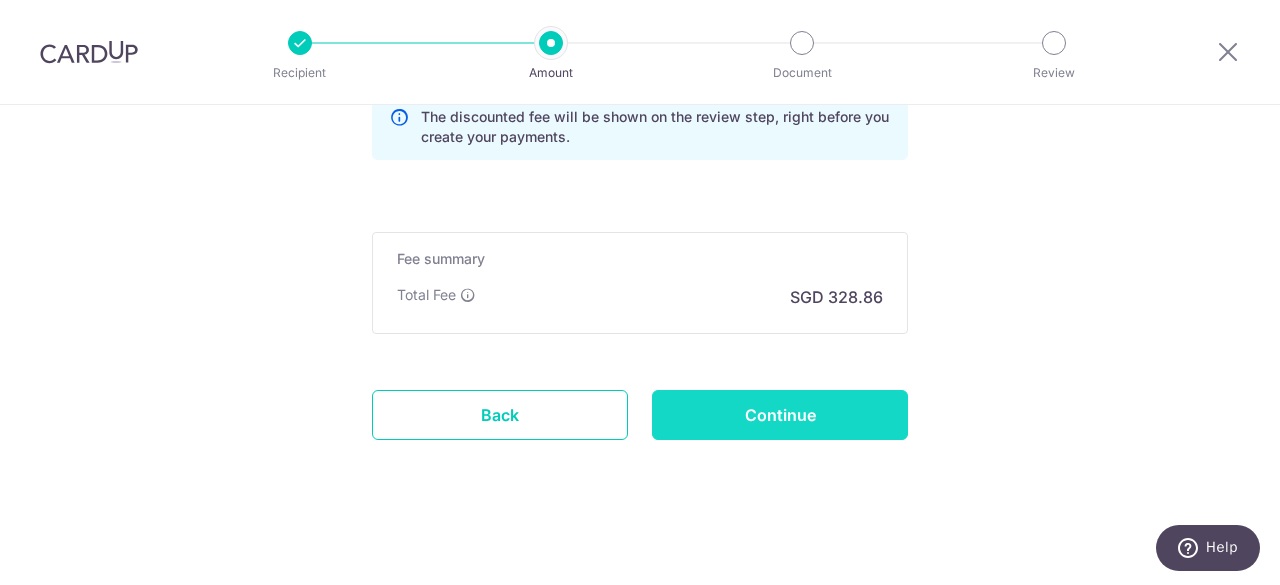 click on "Continue" at bounding box center [780, 415] 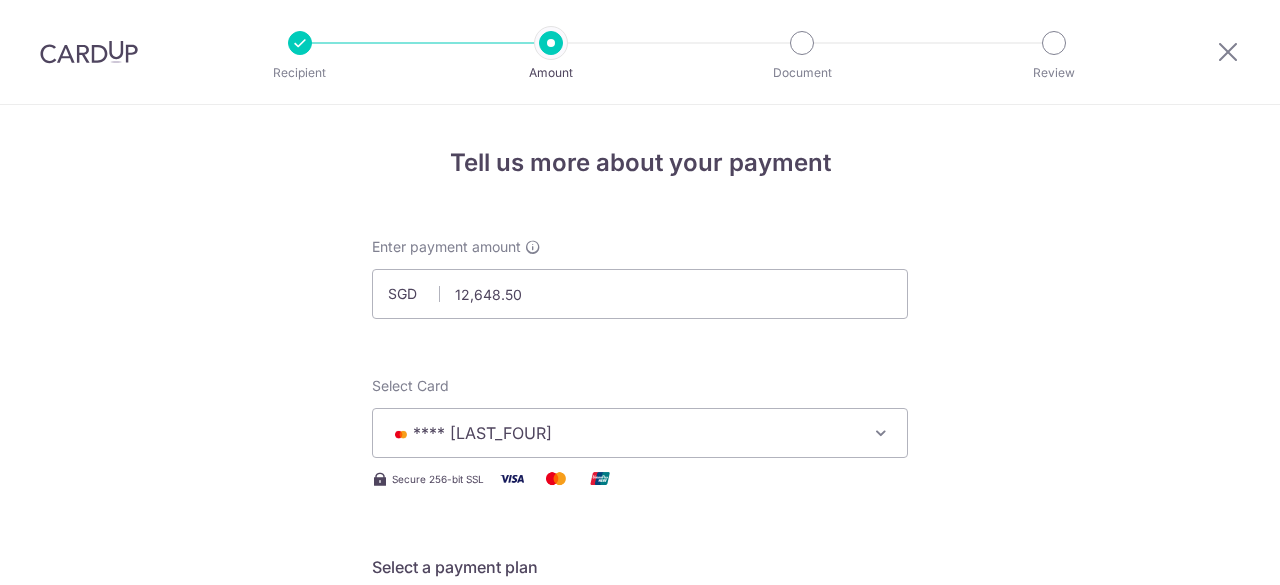 scroll, scrollTop: 0, scrollLeft: 0, axis: both 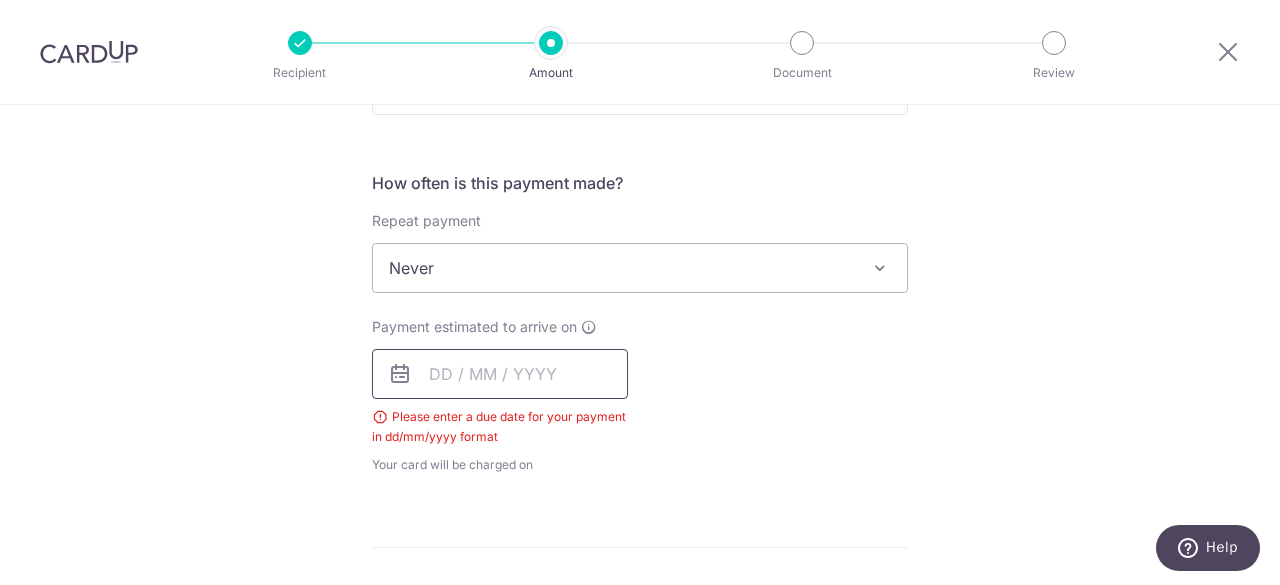 click at bounding box center (500, 374) 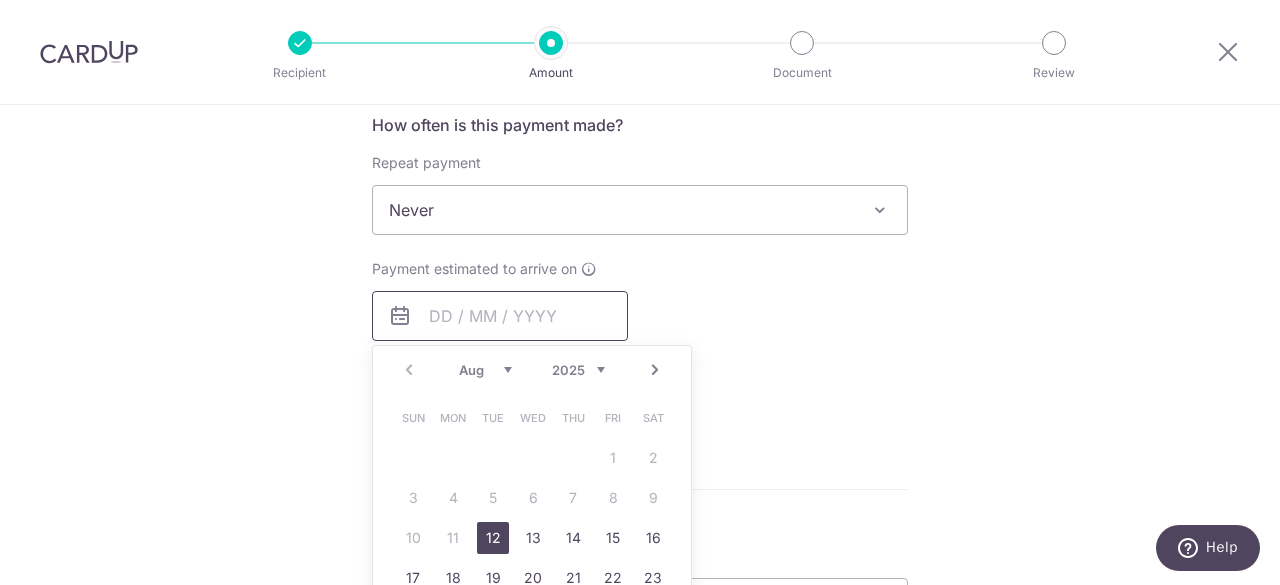 scroll, scrollTop: 808, scrollLeft: 0, axis: vertical 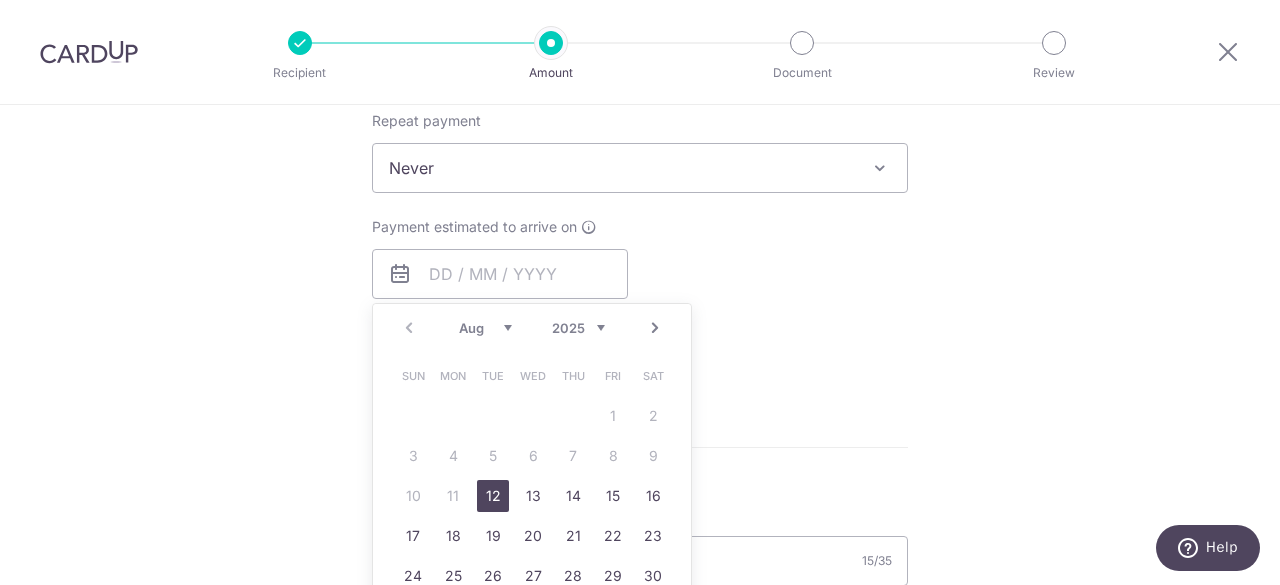 click on "12" at bounding box center (493, 496) 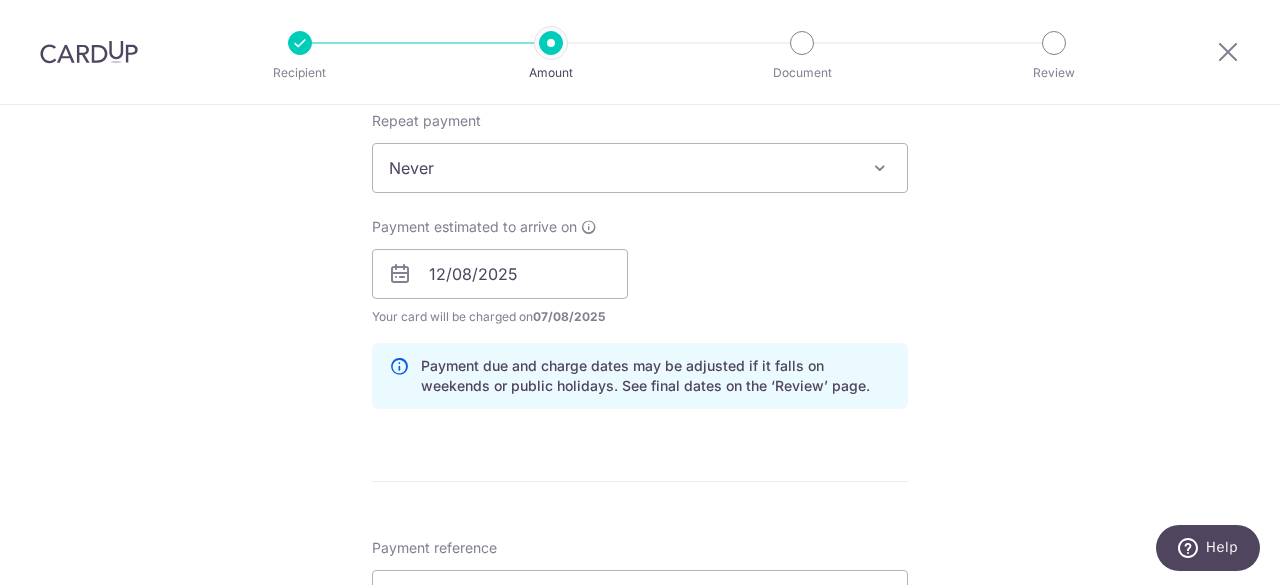 click on "SGD
12,648.50
12648.50
Select Card
**** [LAST_FOUR]
Add credit card
Your Cards
**** [LAST_FOUR]
Secure 256-bit SSL
Text
New card details
Card
Secure 256-bit SSL" at bounding box center (640, 373) 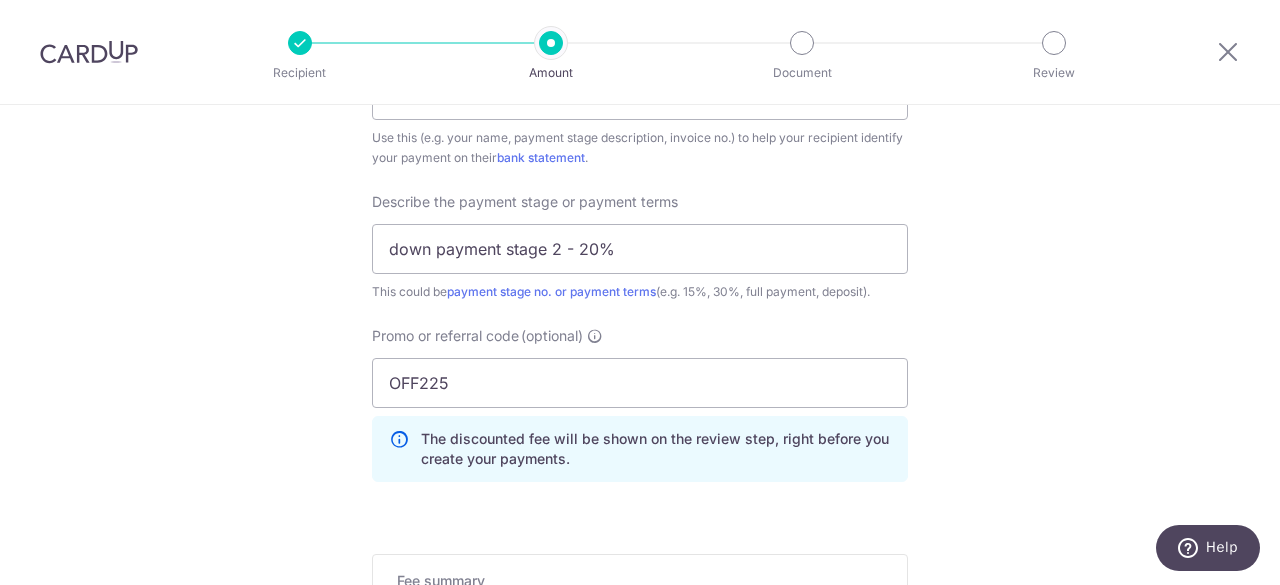 scroll, scrollTop: 1608, scrollLeft: 0, axis: vertical 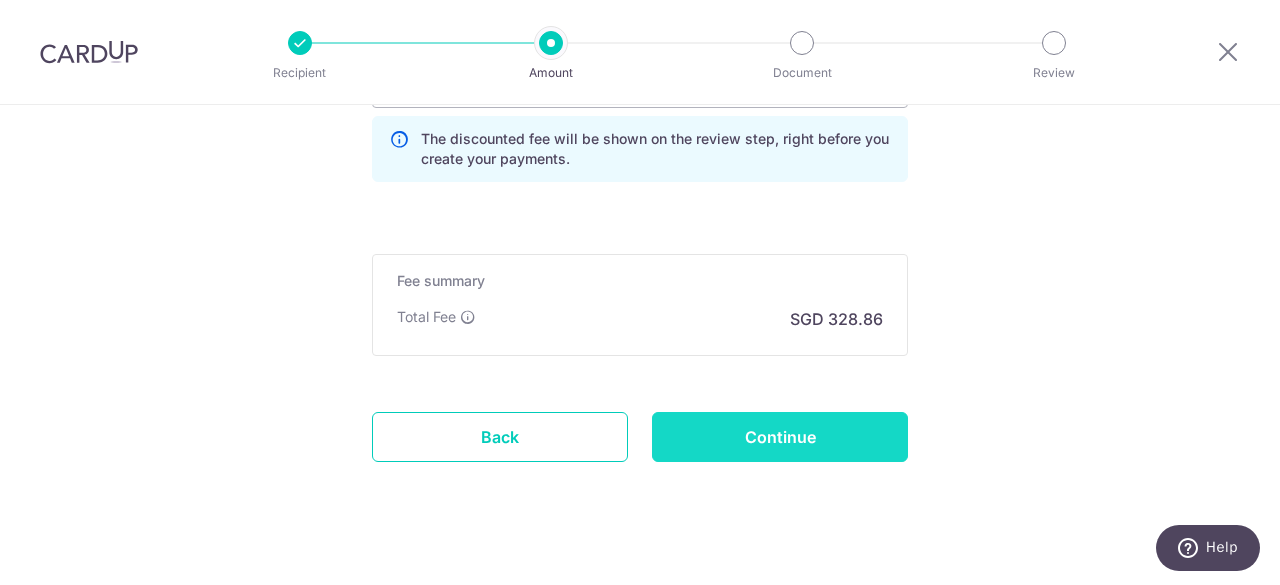 click on "Continue" at bounding box center [780, 437] 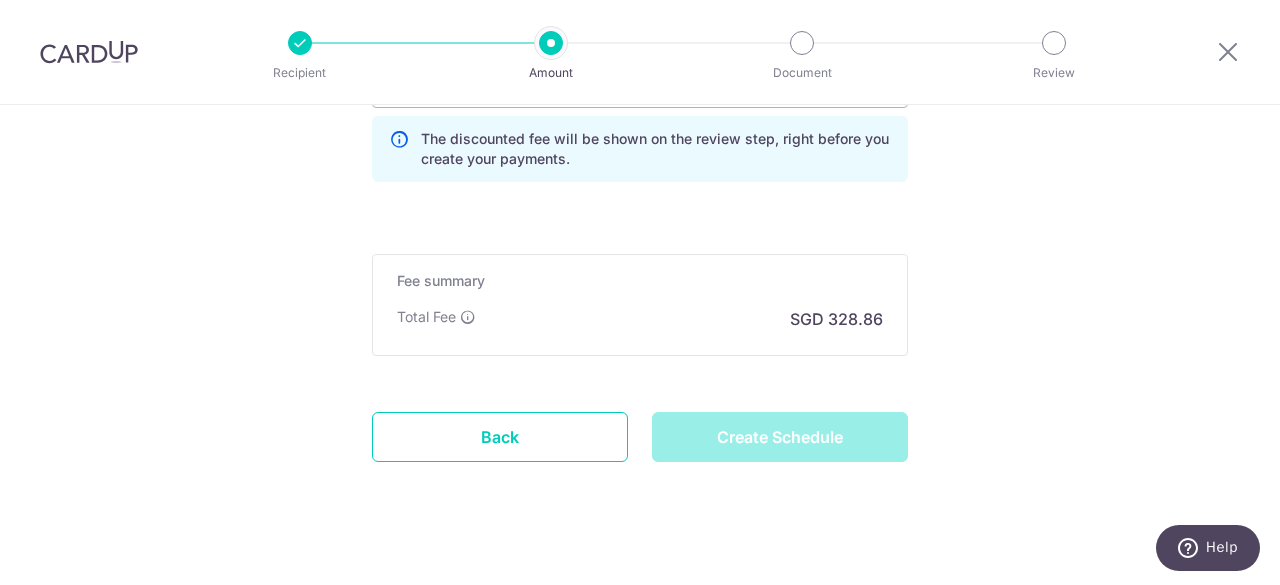 type on "Create Schedule" 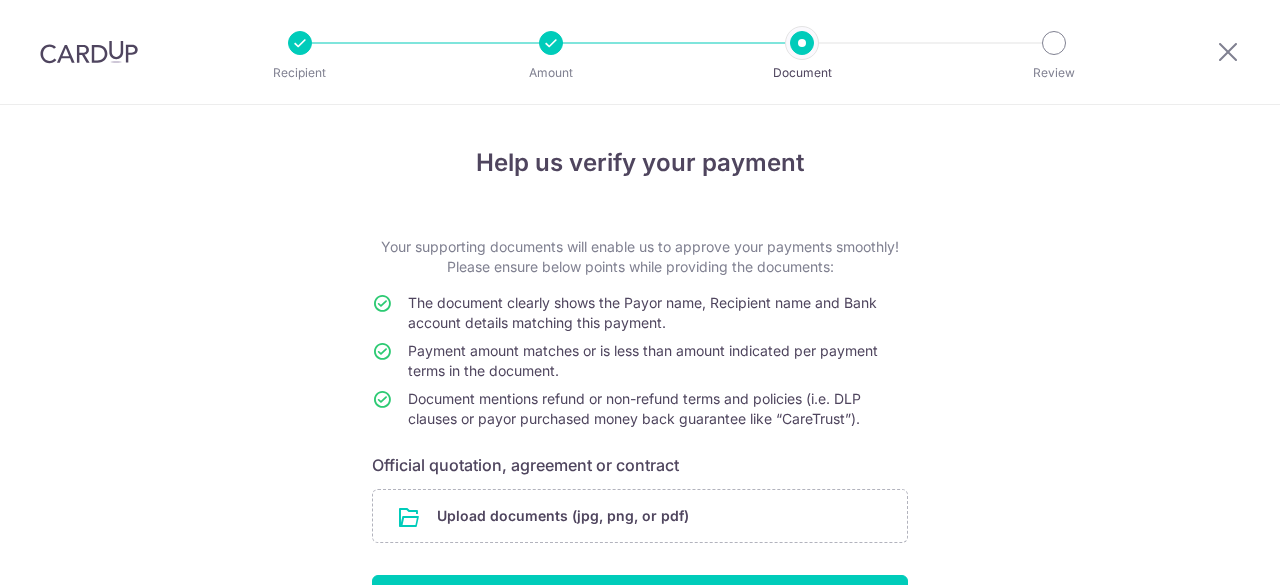 scroll, scrollTop: 0, scrollLeft: 0, axis: both 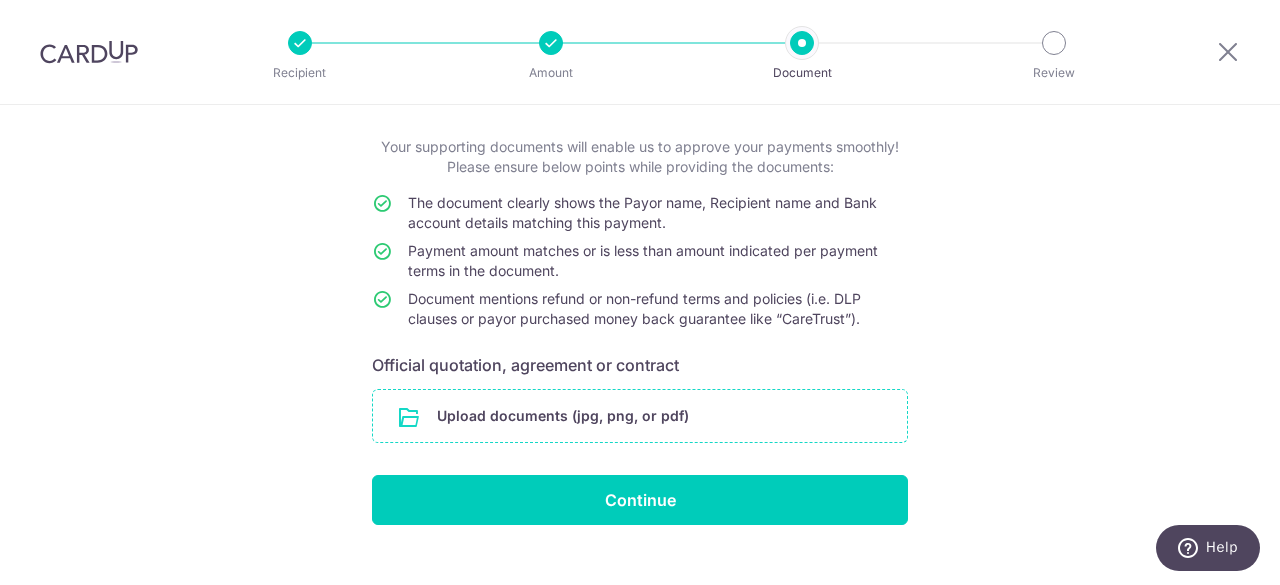 click at bounding box center [640, 416] 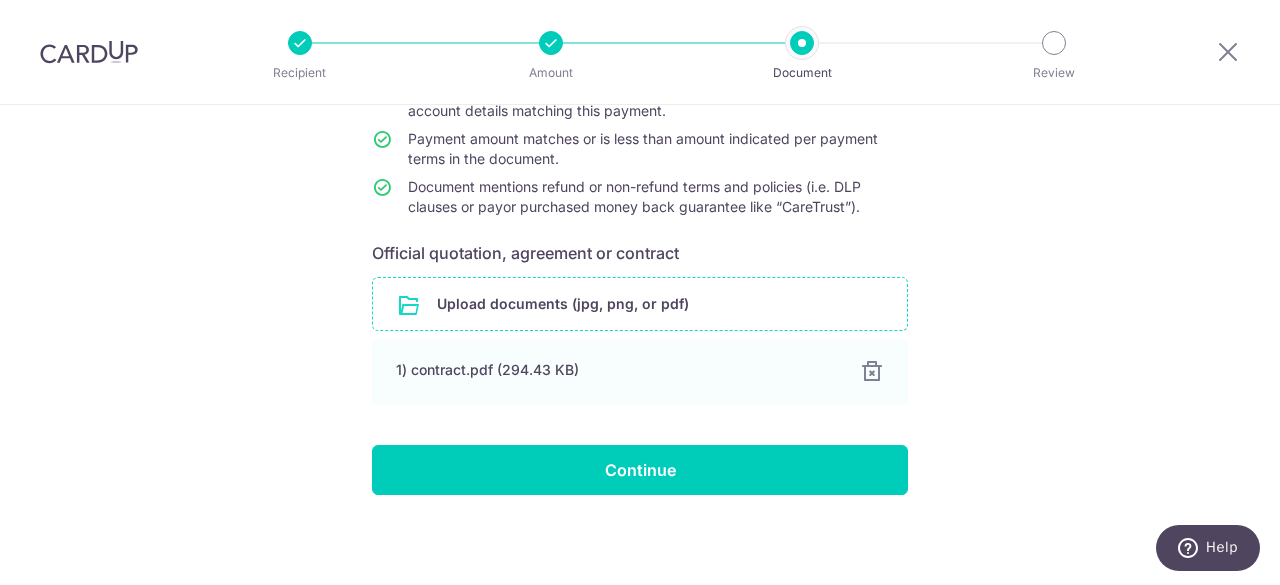scroll, scrollTop: 214, scrollLeft: 0, axis: vertical 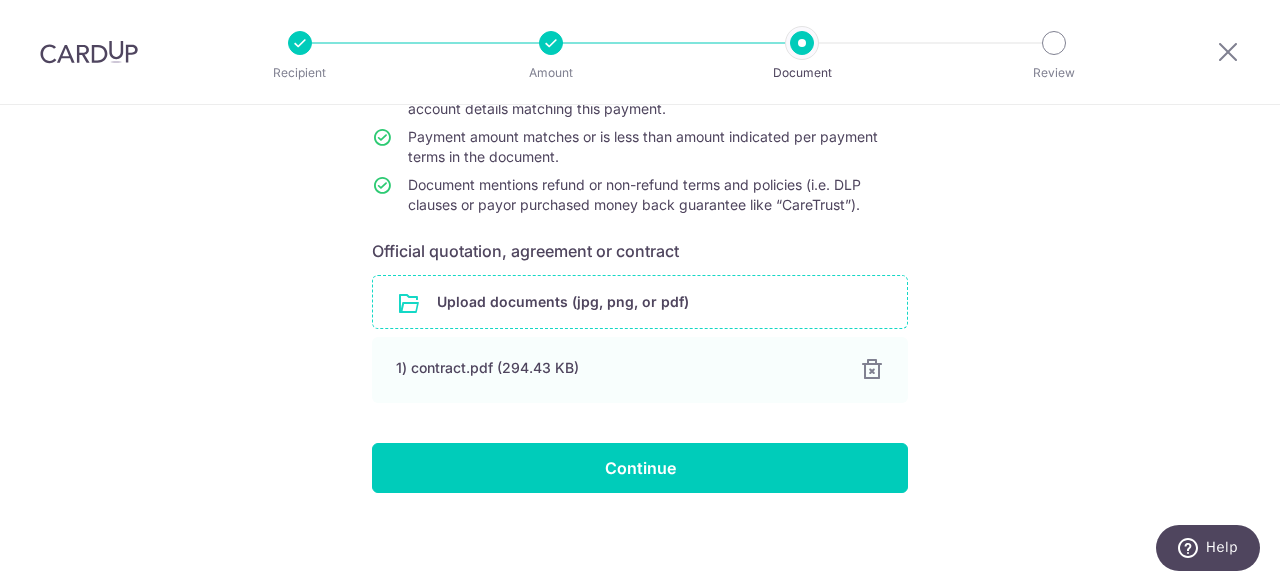 click at bounding box center [640, 302] 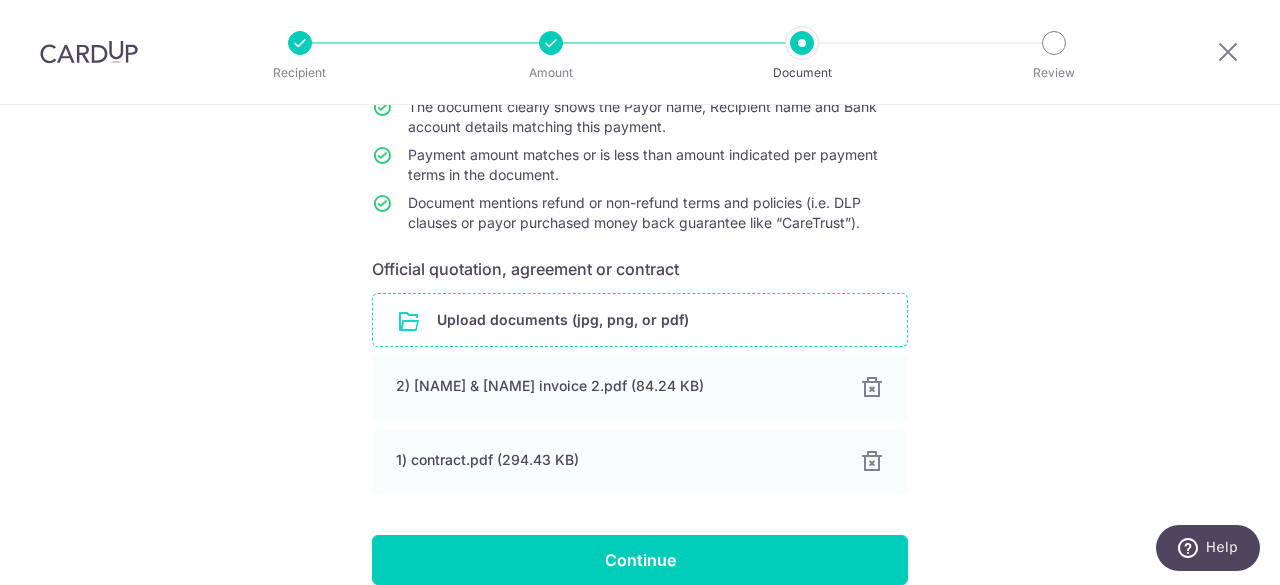 scroll, scrollTop: 288, scrollLeft: 0, axis: vertical 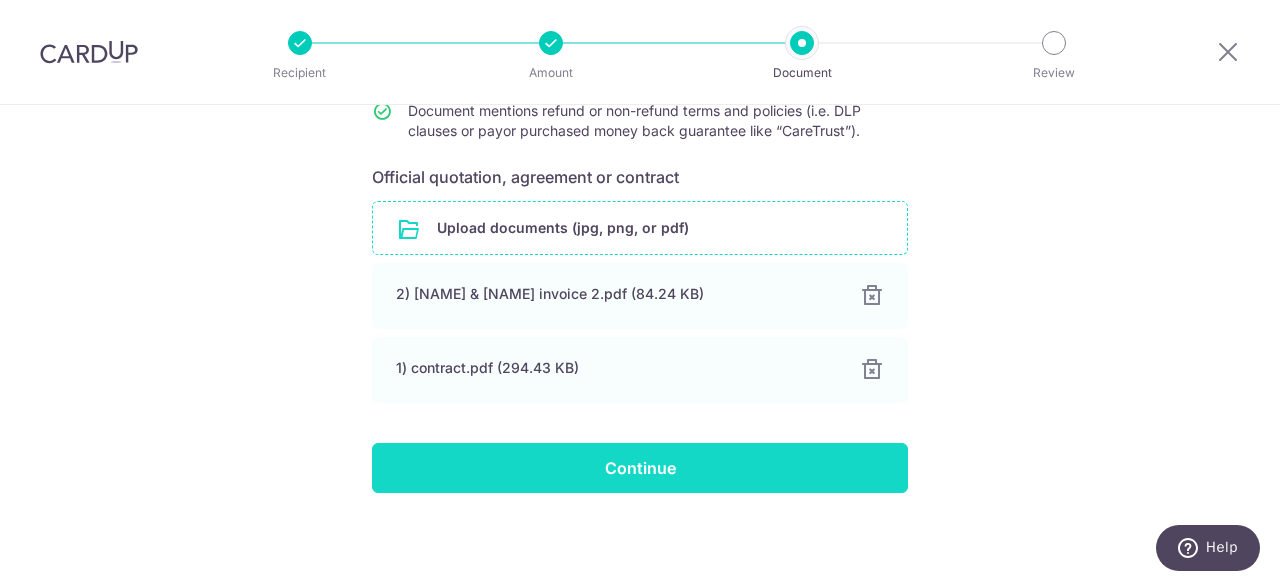 click on "Continue" at bounding box center [640, 468] 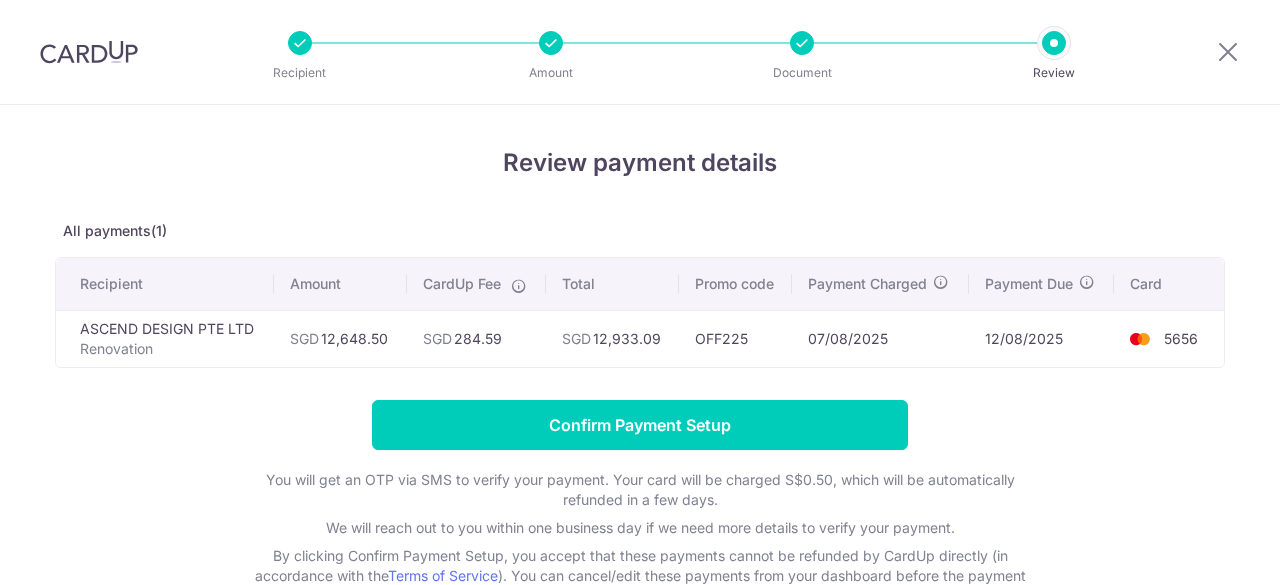 scroll, scrollTop: 0, scrollLeft: 0, axis: both 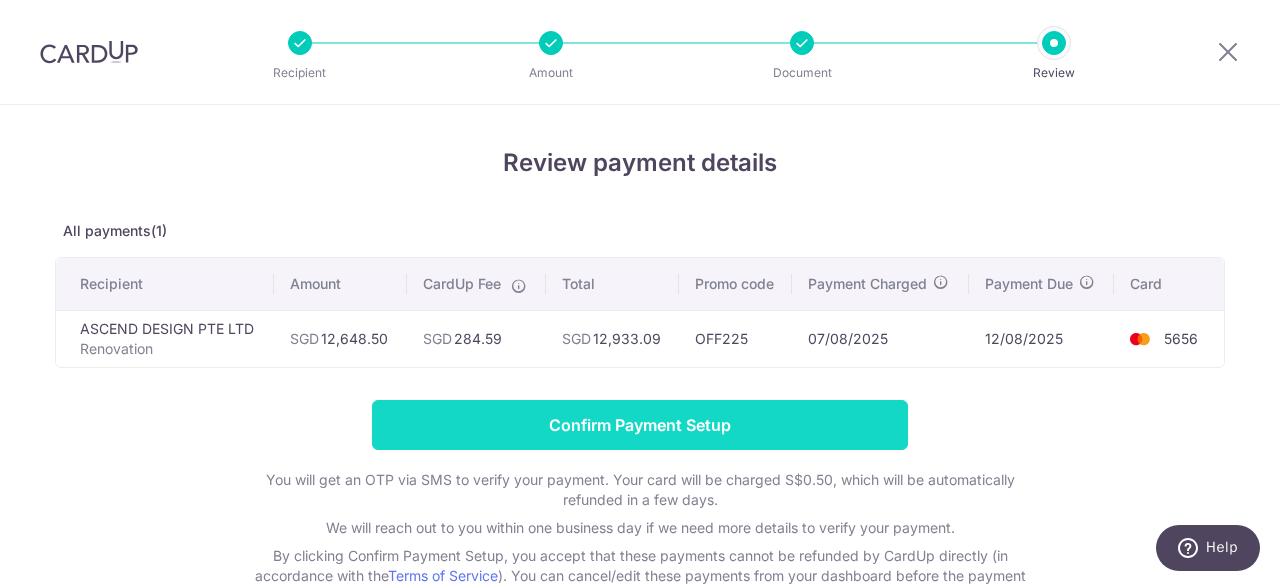 click on "Confirm Payment Setup" at bounding box center [640, 425] 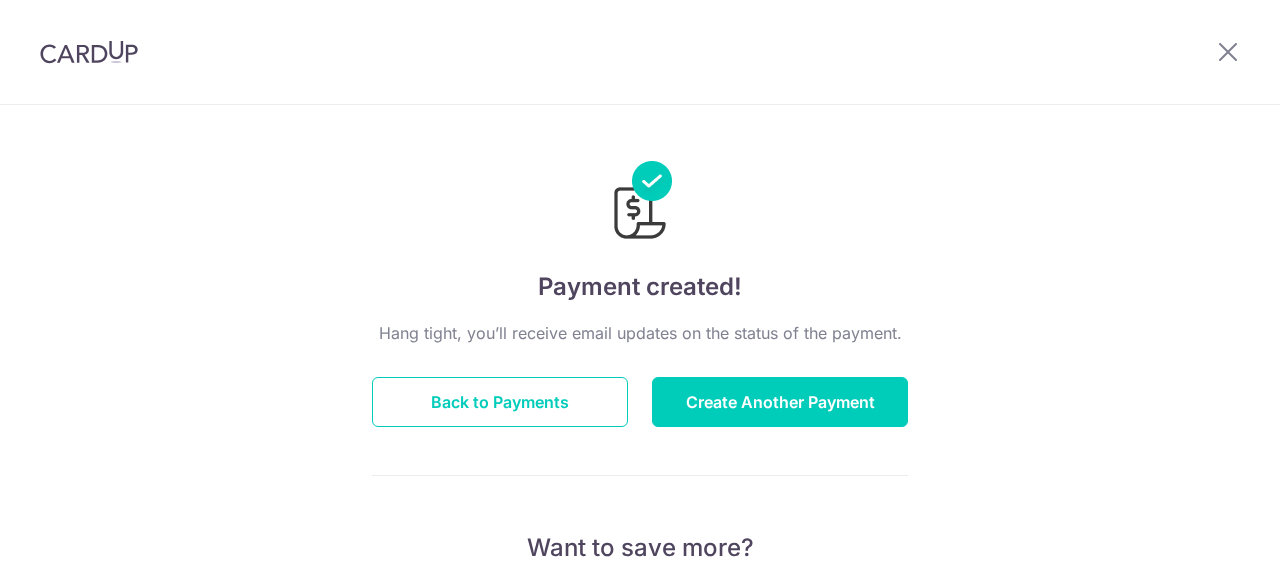 scroll, scrollTop: 0, scrollLeft: 0, axis: both 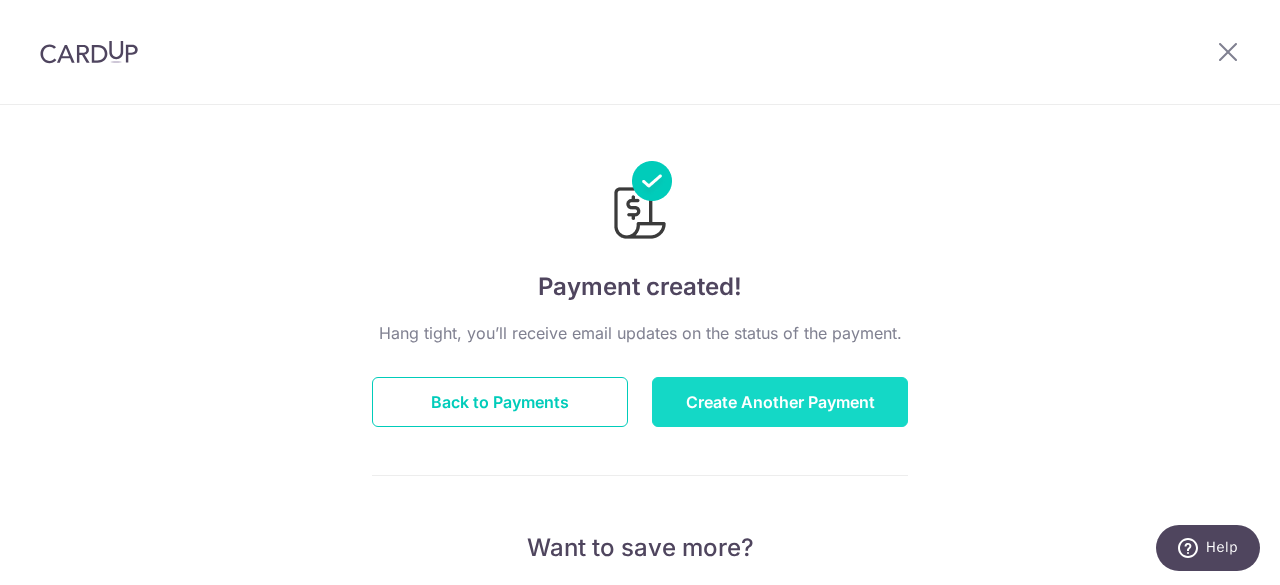 click on "Create Another Payment" at bounding box center (780, 402) 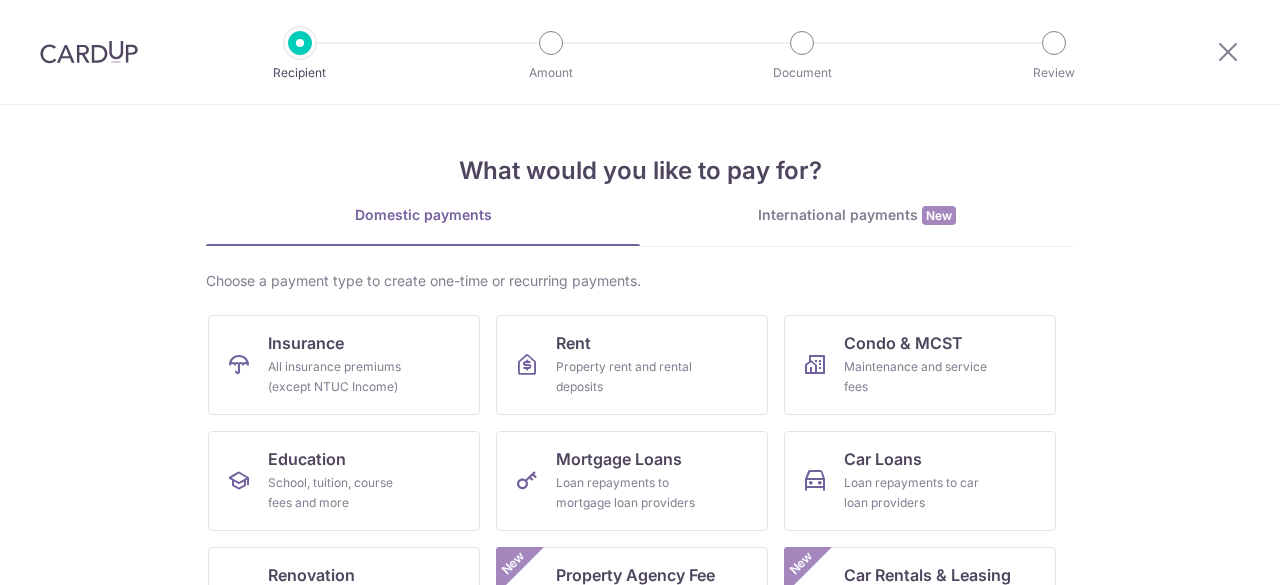 scroll, scrollTop: 0, scrollLeft: 0, axis: both 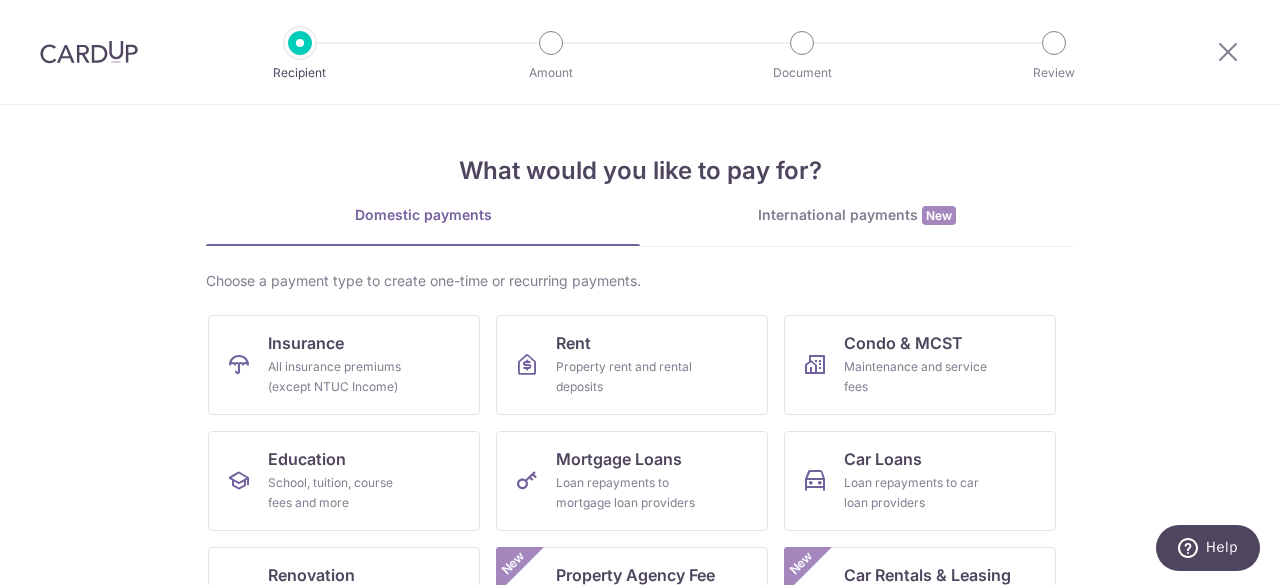 click at bounding box center (89, 52) 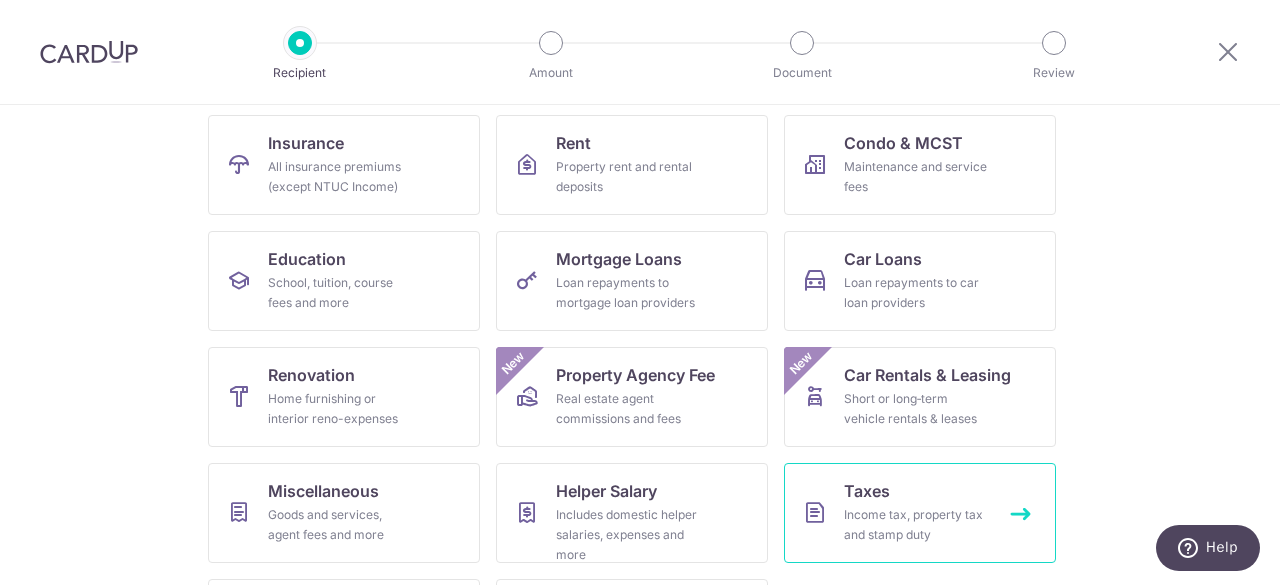scroll, scrollTop: 308, scrollLeft: 0, axis: vertical 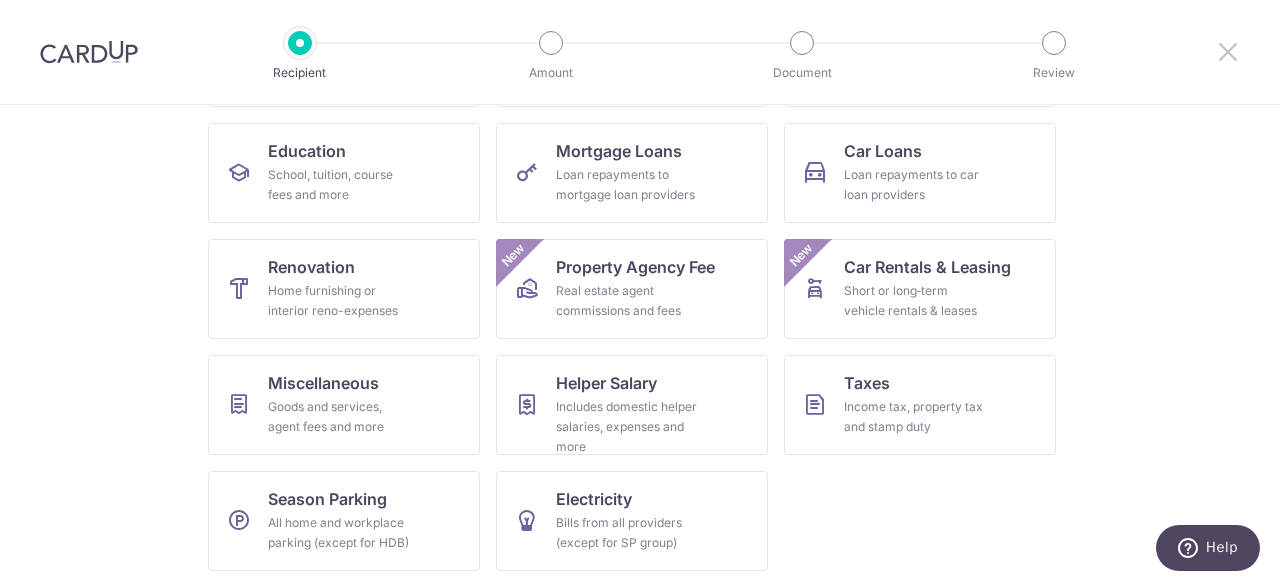 click at bounding box center [1228, 51] 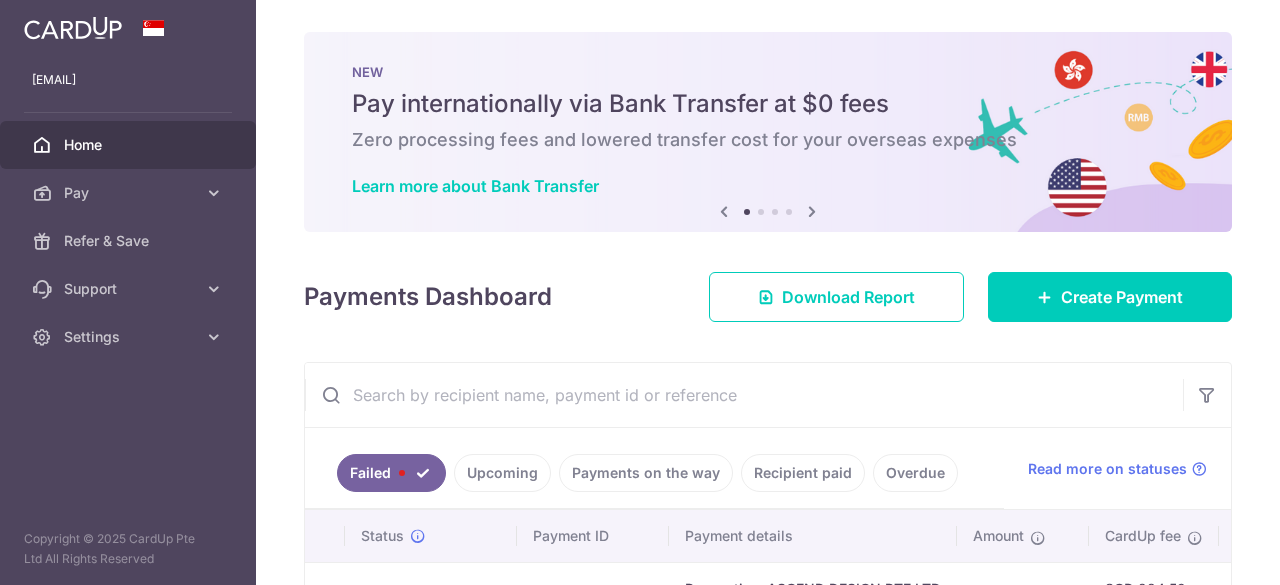 scroll, scrollTop: 0, scrollLeft: 0, axis: both 